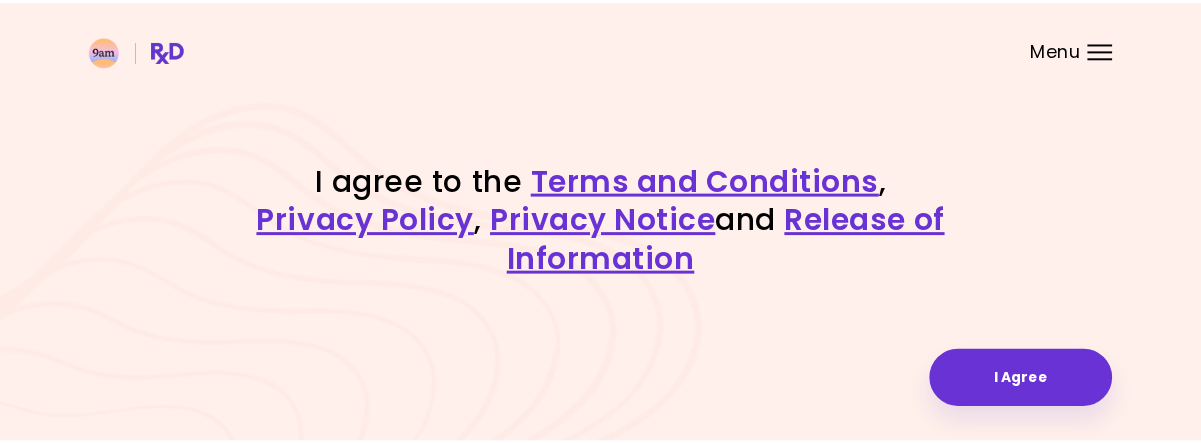 scroll, scrollTop: 0, scrollLeft: 0, axis: both 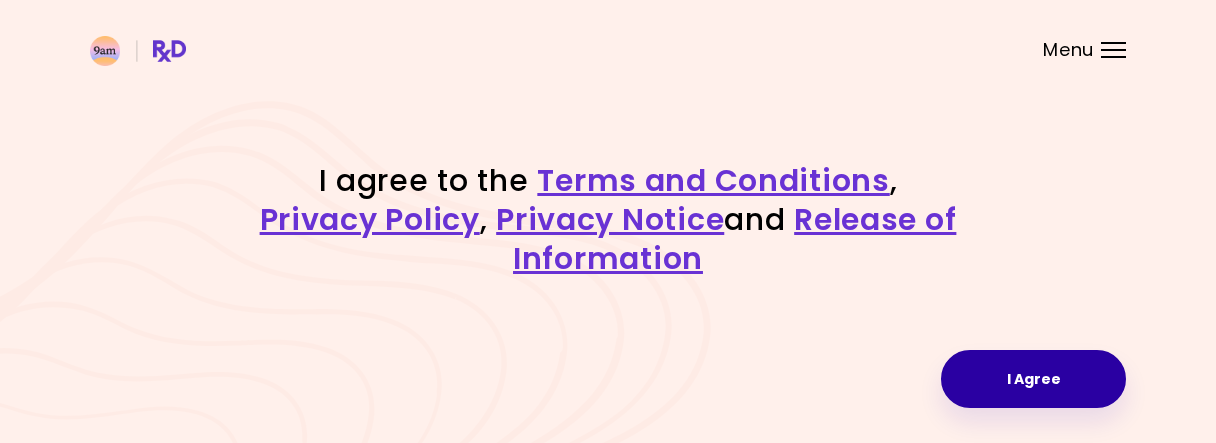 click on "I Agree" at bounding box center [1033, 379] 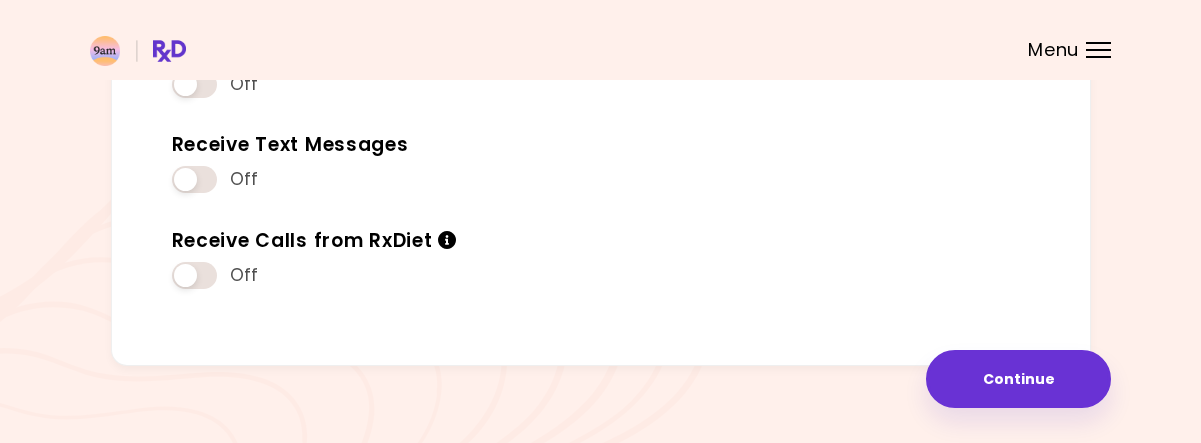 scroll, scrollTop: 372, scrollLeft: 0, axis: vertical 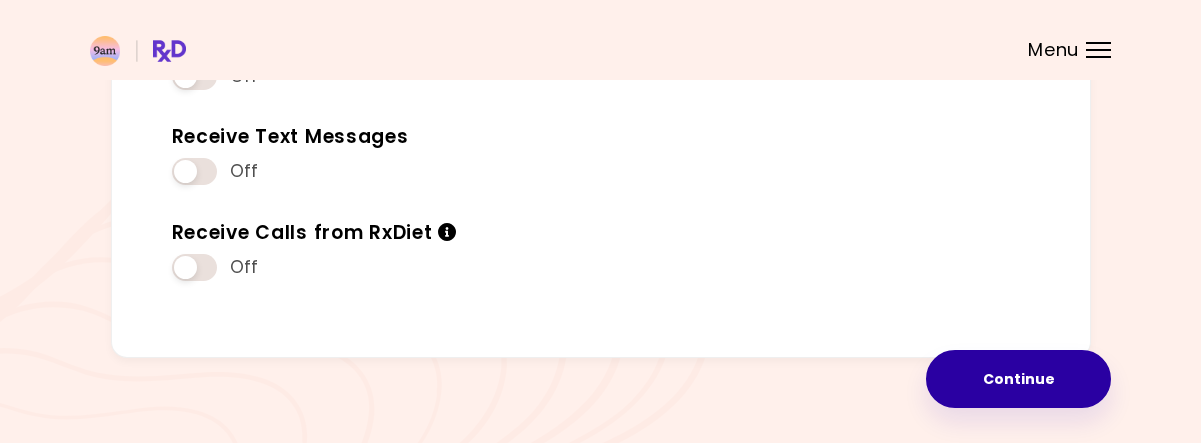click on "Continue" at bounding box center [1018, 379] 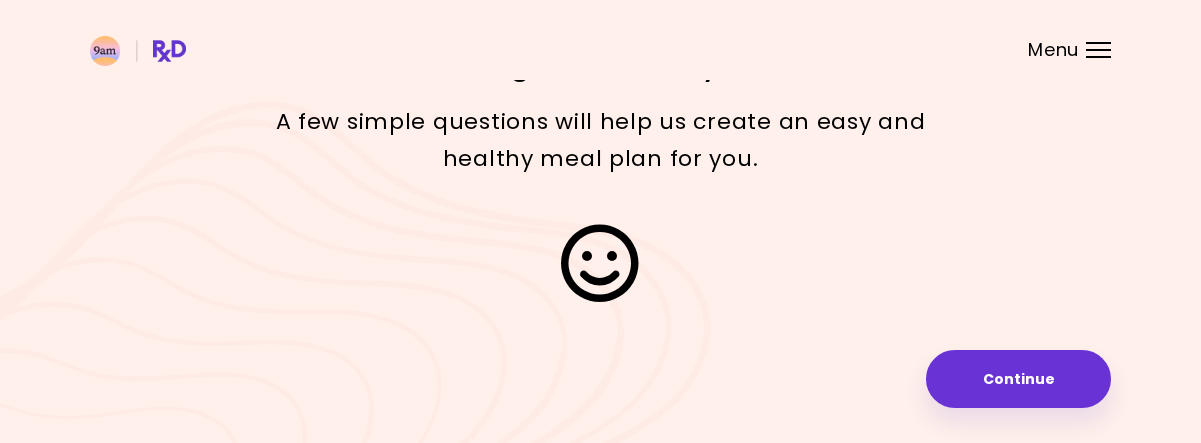 scroll, scrollTop: 0, scrollLeft: 0, axis: both 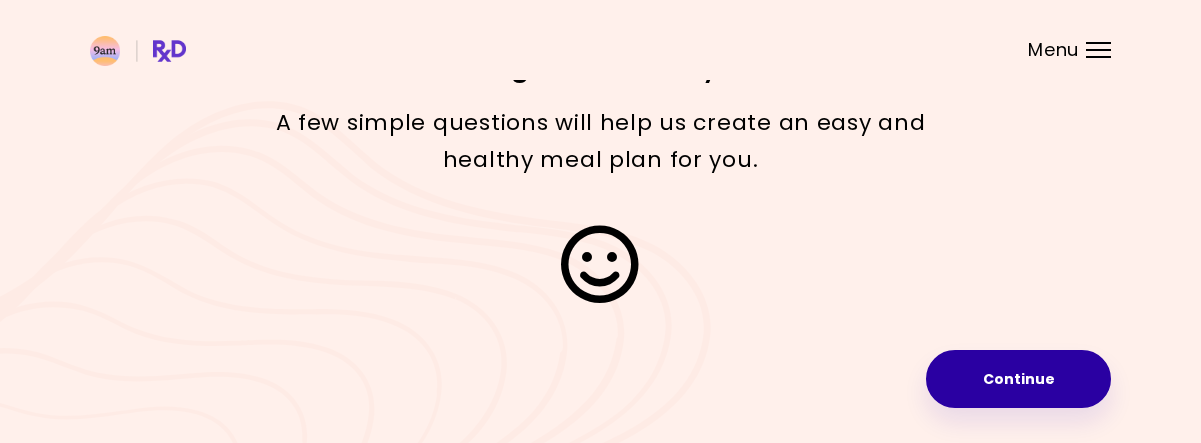 click on "Continue" at bounding box center (1018, 379) 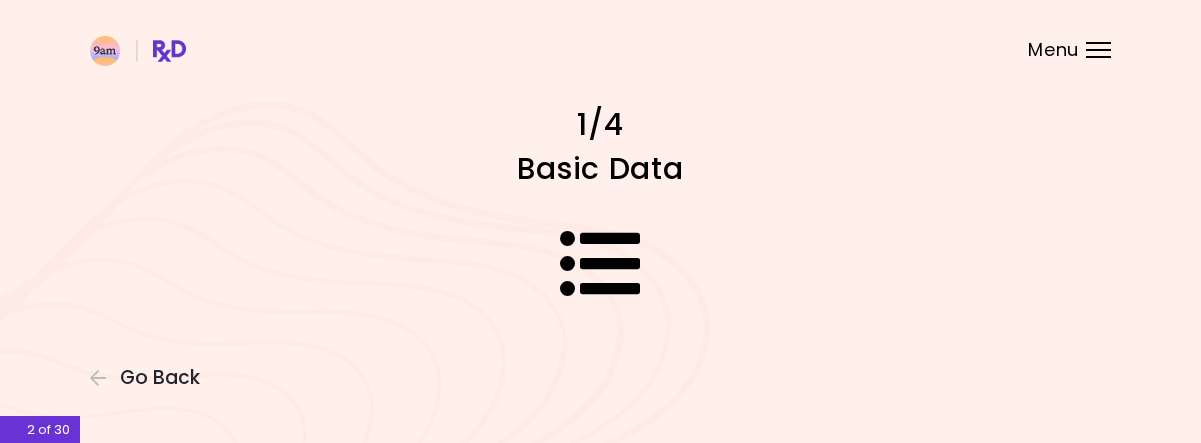 scroll, scrollTop: 0, scrollLeft: 0, axis: both 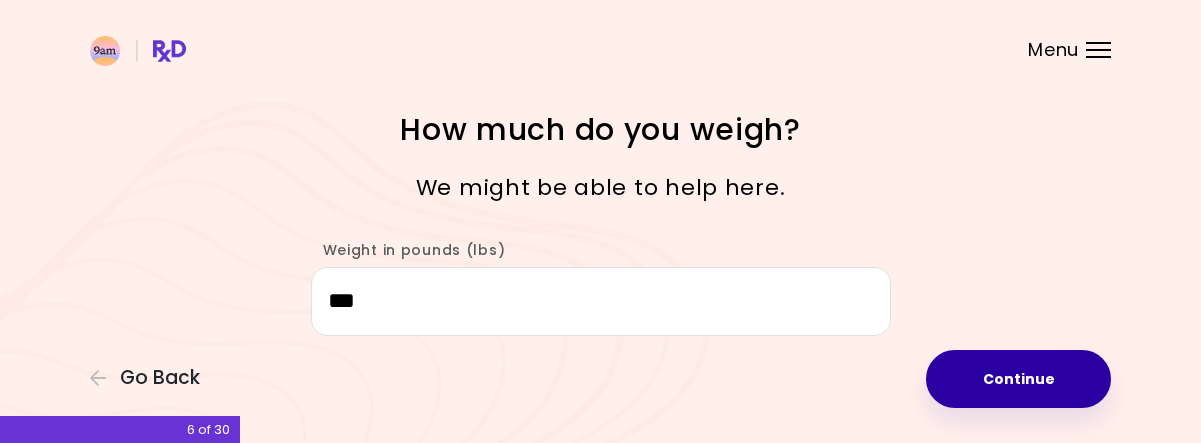 click on "Continue" at bounding box center (1018, 379) 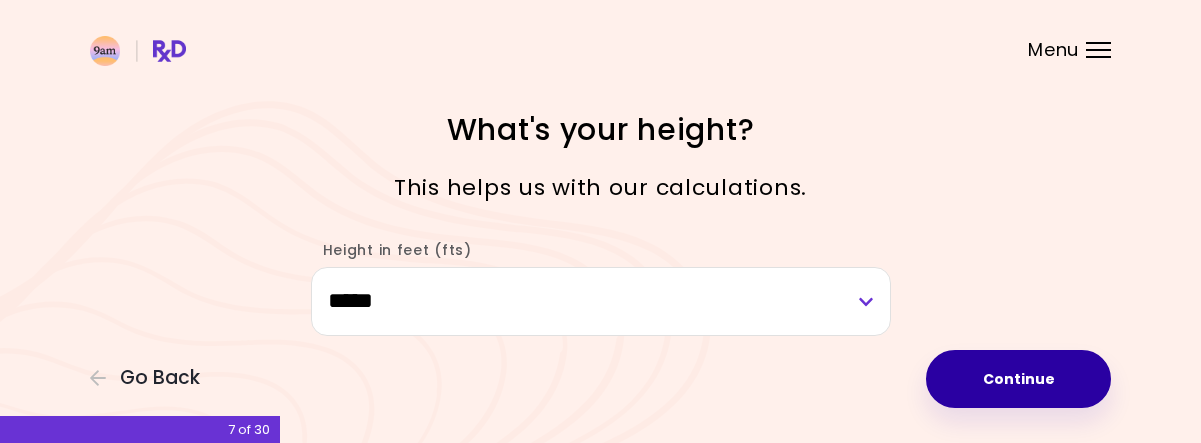 click on "Continue" at bounding box center (1018, 379) 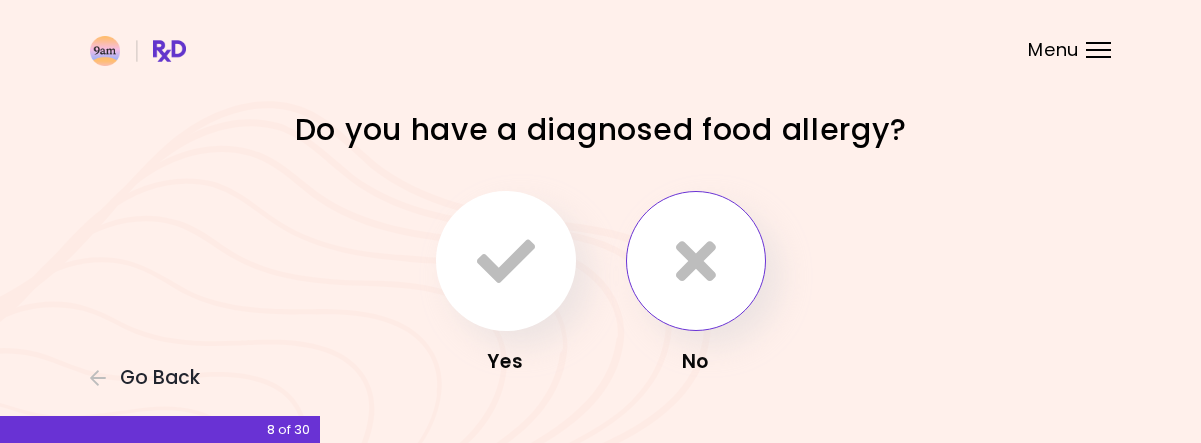 click at bounding box center [696, 261] 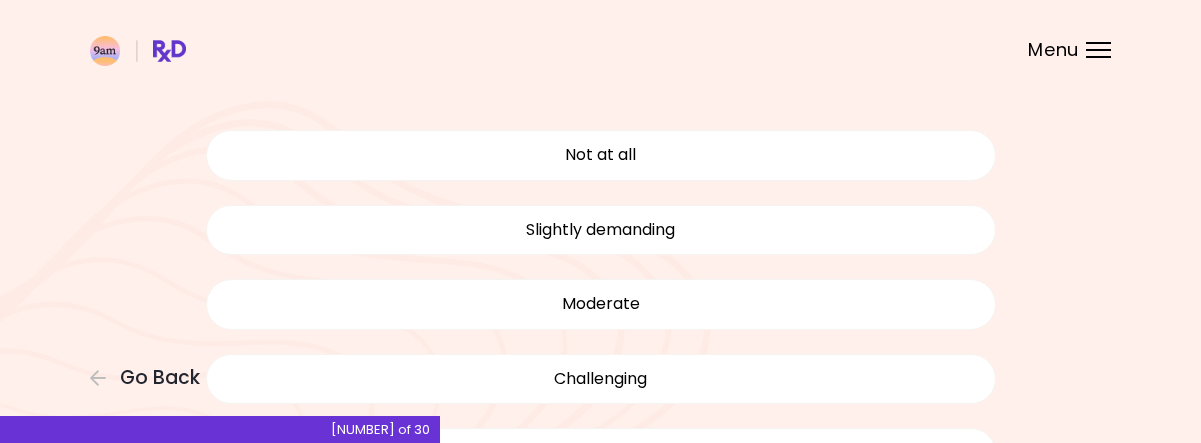 scroll, scrollTop: 148, scrollLeft: 0, axis: vertical 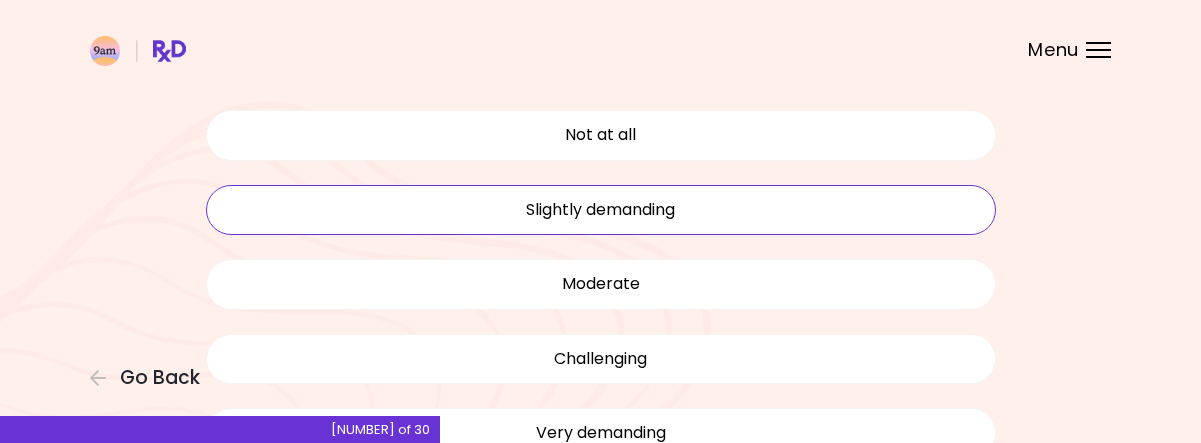 click on "Slightly demanding" at bounding box center (601, 210) 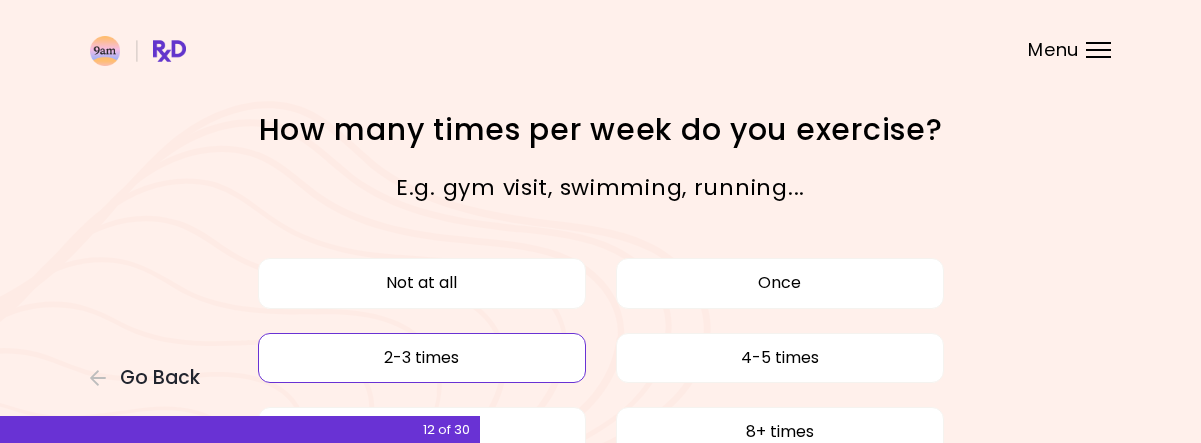 click on "2-3 times" at bounding box center (422, 358) 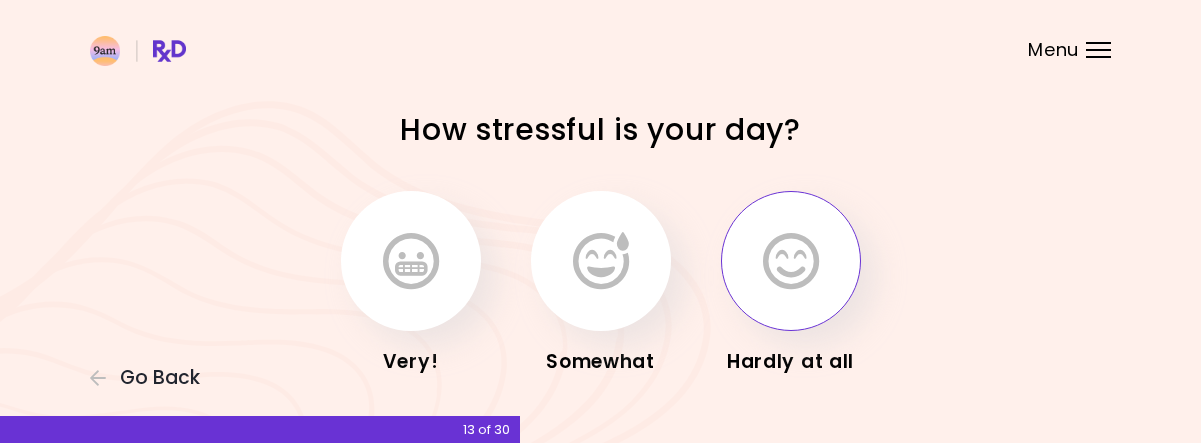 click at bounding box center [791, 261] 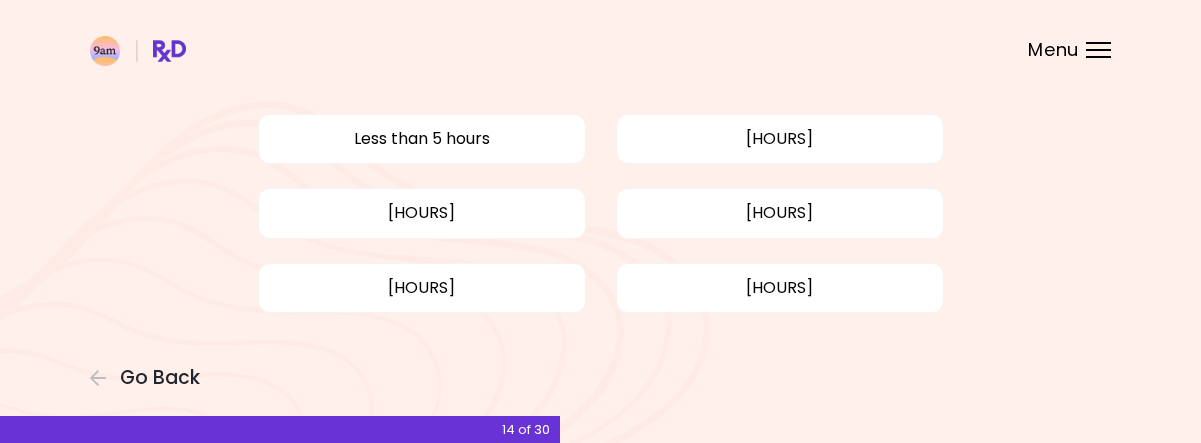 scroll, scrollTop: 118, scrollLeft: 0, axis: vertical 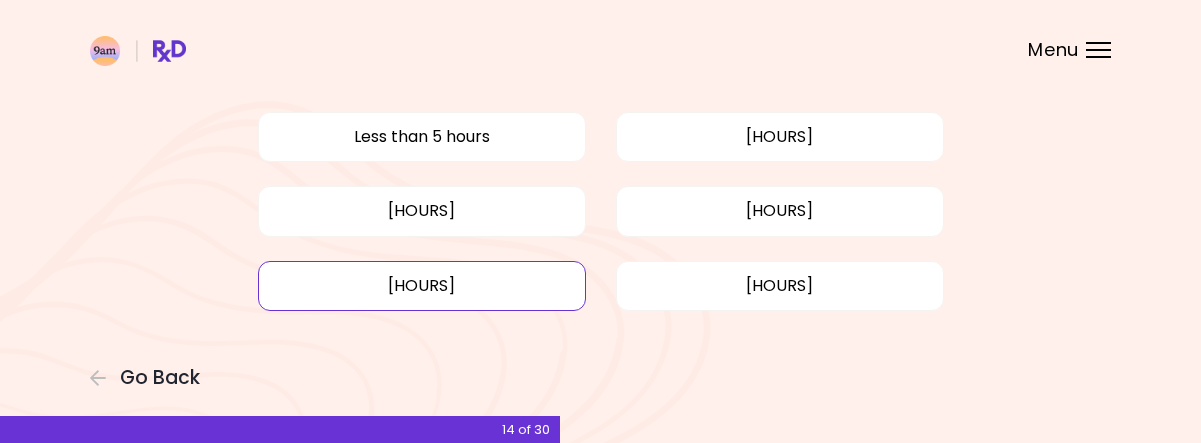 click on "[HOURS]" at bounding box center (422, 286) 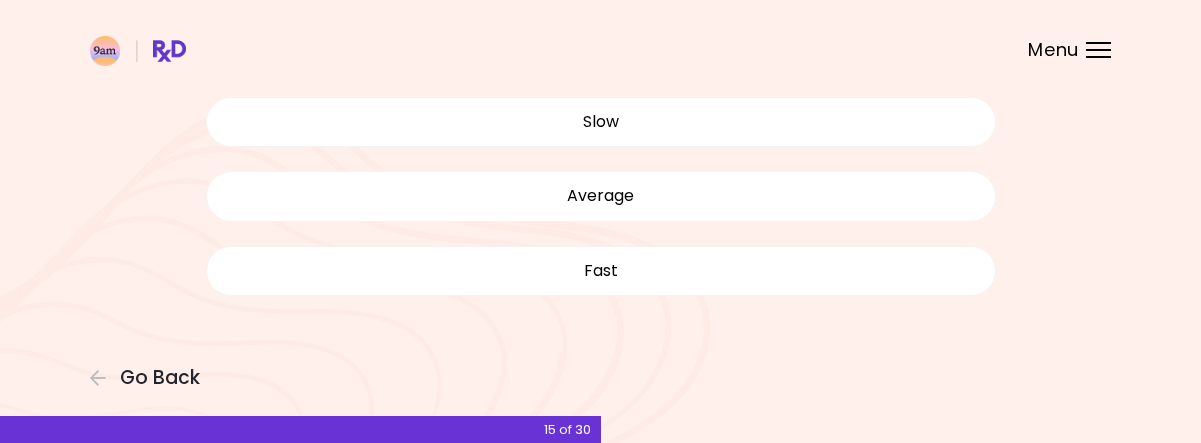 scroll, scrollTop: 0, scrollLeft: 0, axis: both 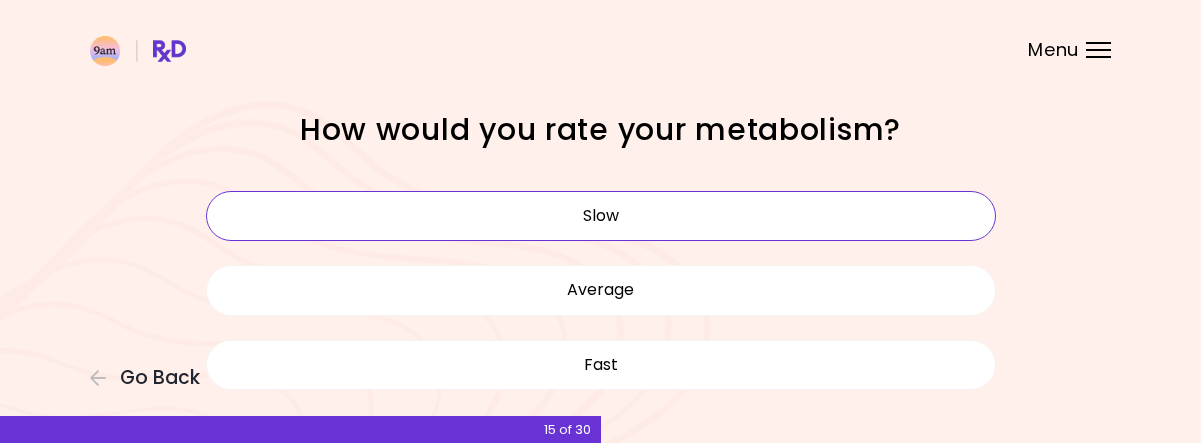 click on "Slow" at bounding box center (601, 216) 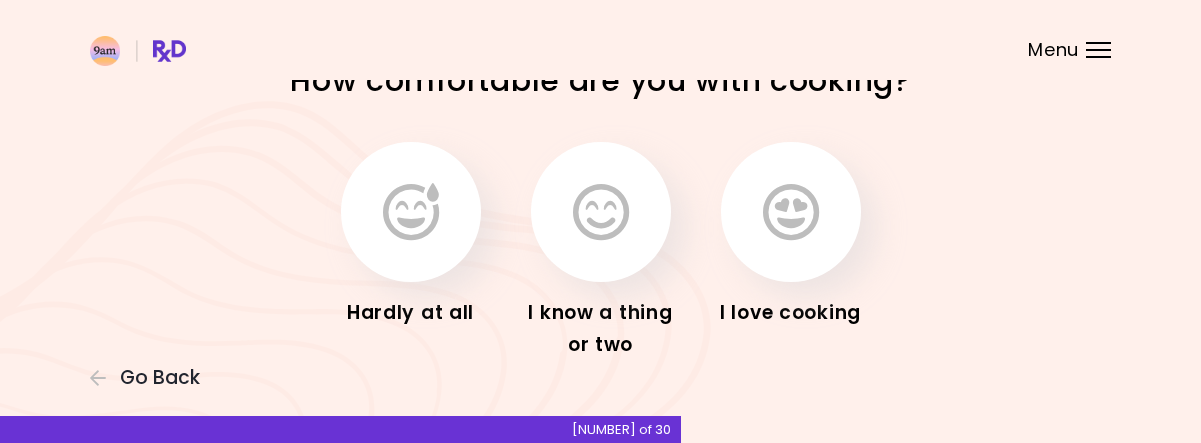 scroll, scrollTop: 50, scrollLeft: 0, axis: vertical 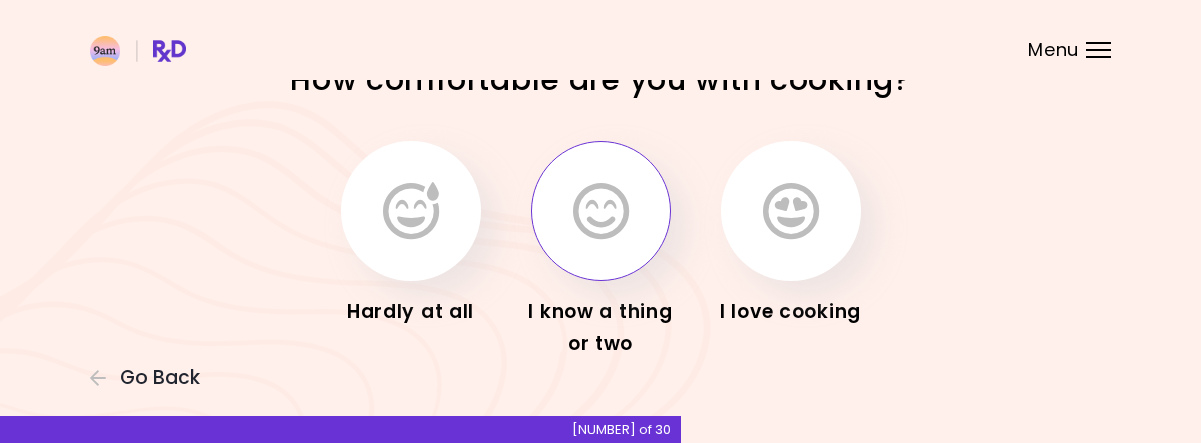 click at bounding box center (601, 211) 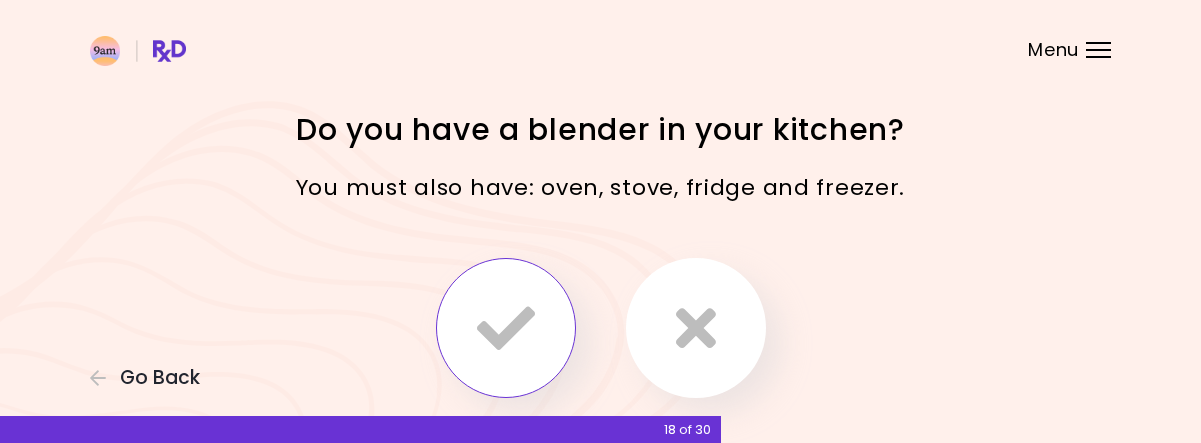 click at bounding box center (506, 328) 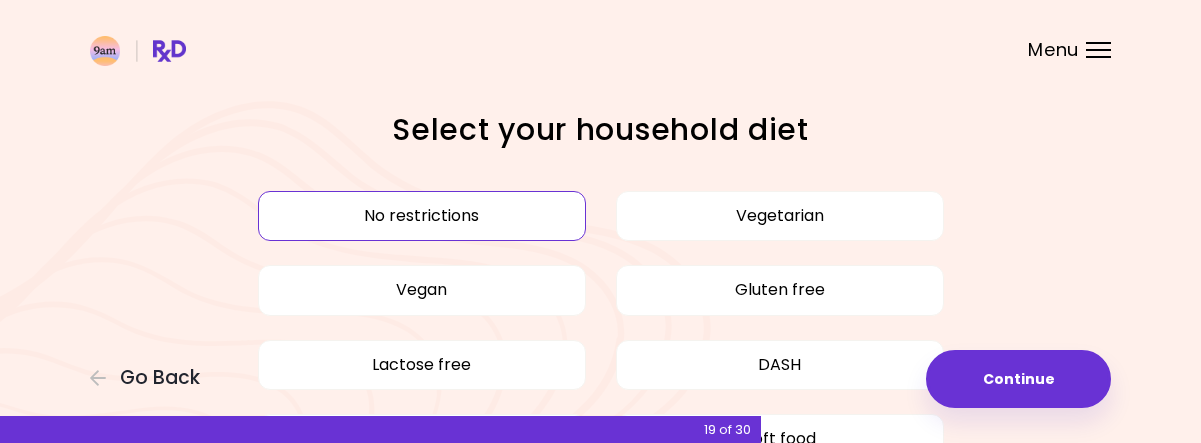 click on "No restrictions" at bounding box center [422, 216] 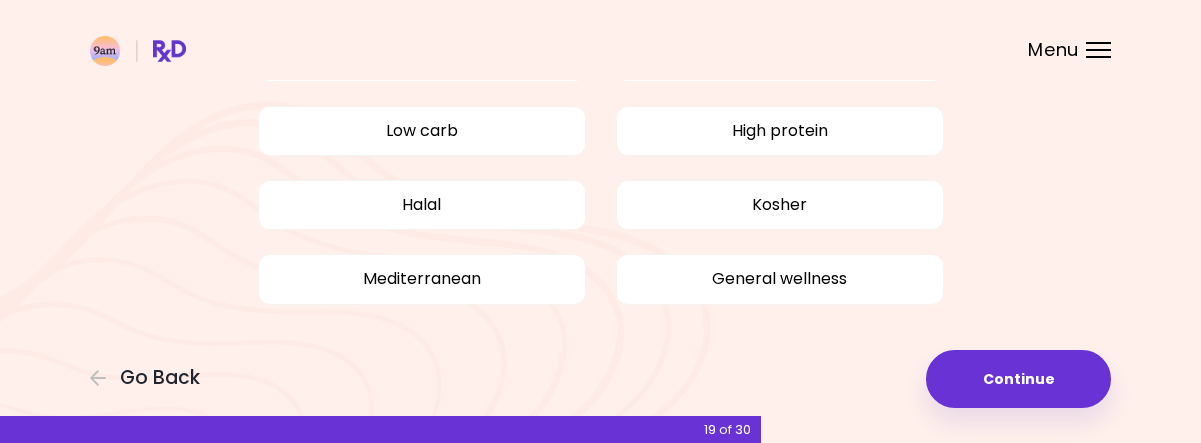 scroll, scrollTop: 384, scrollLeft: 0, axis: vertical 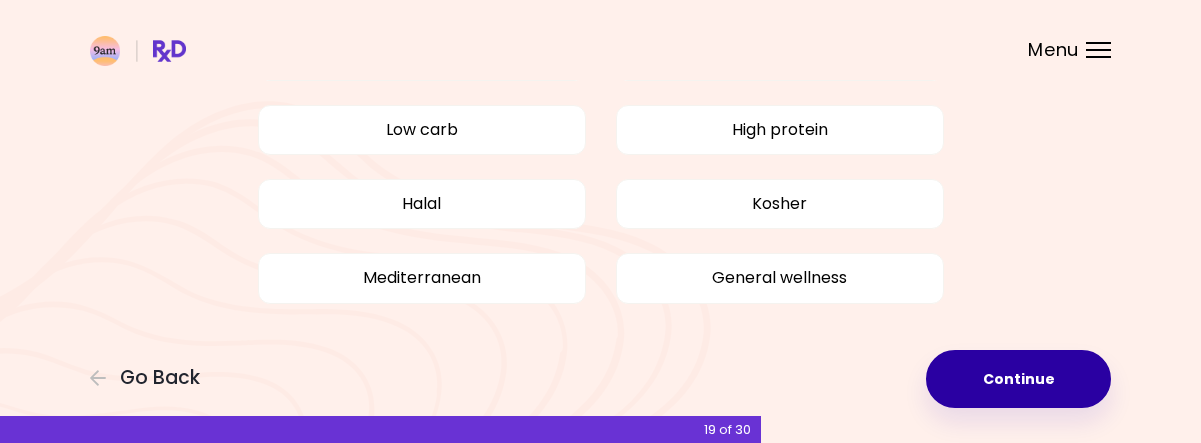 click on "Continue" at bounding box center (1018, 379) 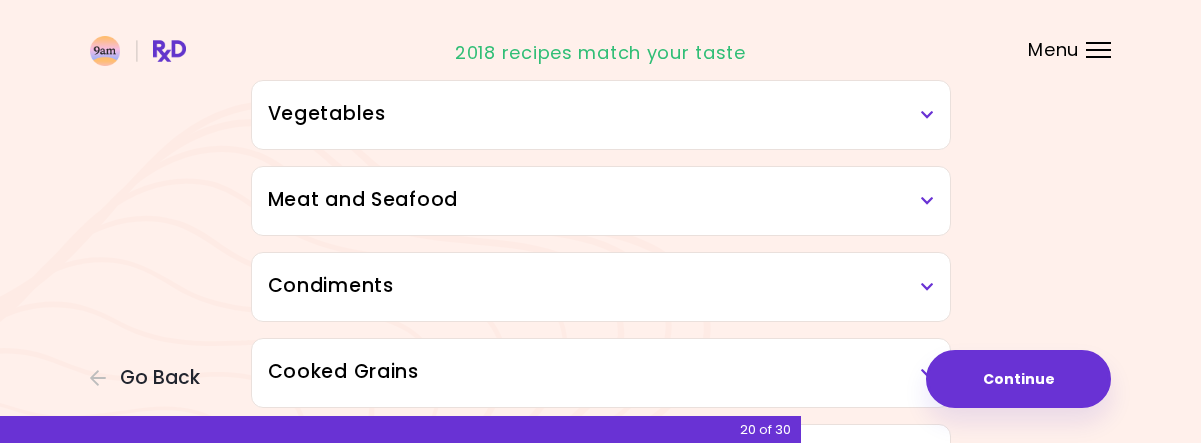 scroll, scrollTop: 404, scrollLeft: 0, axis: vertical 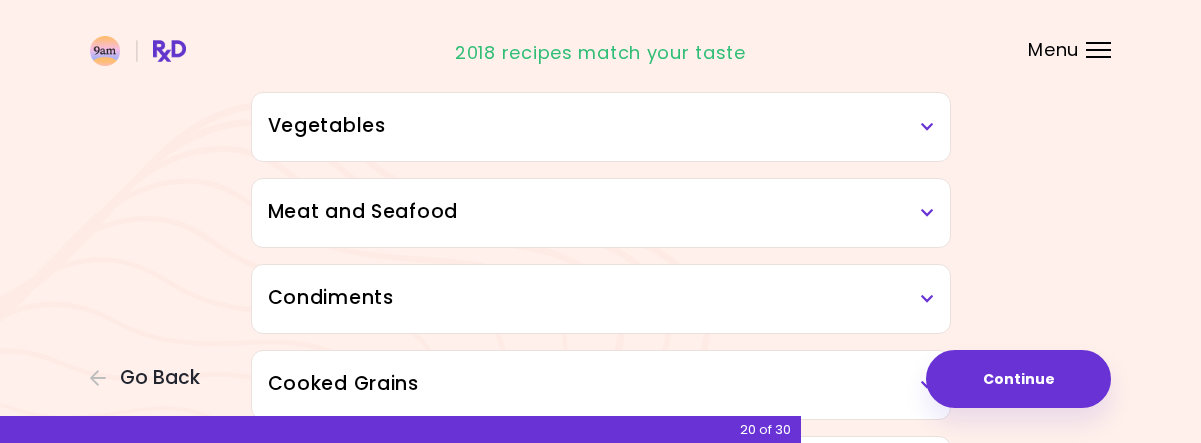 click at bounding box center [927, 213] 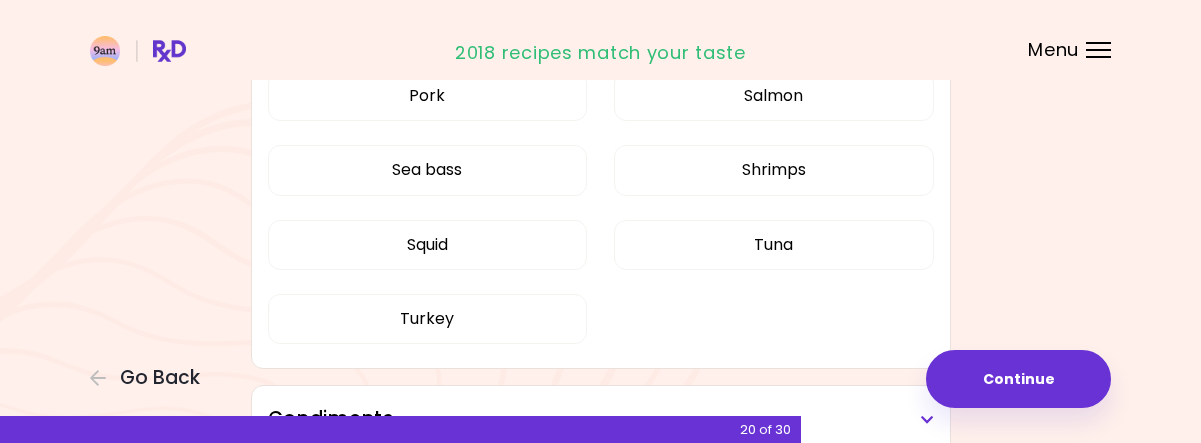 scroll, scrollTop: 738, scrollLeft: 0, axis: vertical 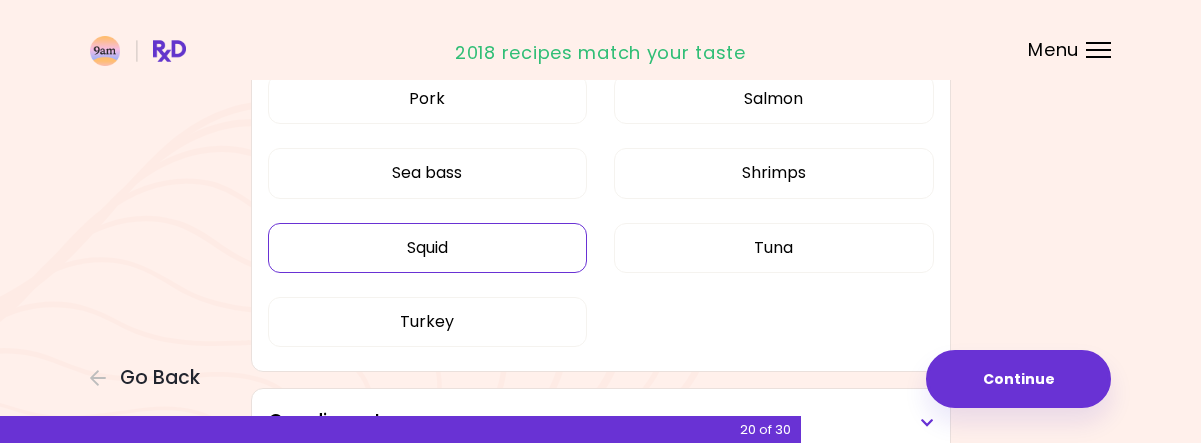 click on "Squid" at bounding box center (428, 248) 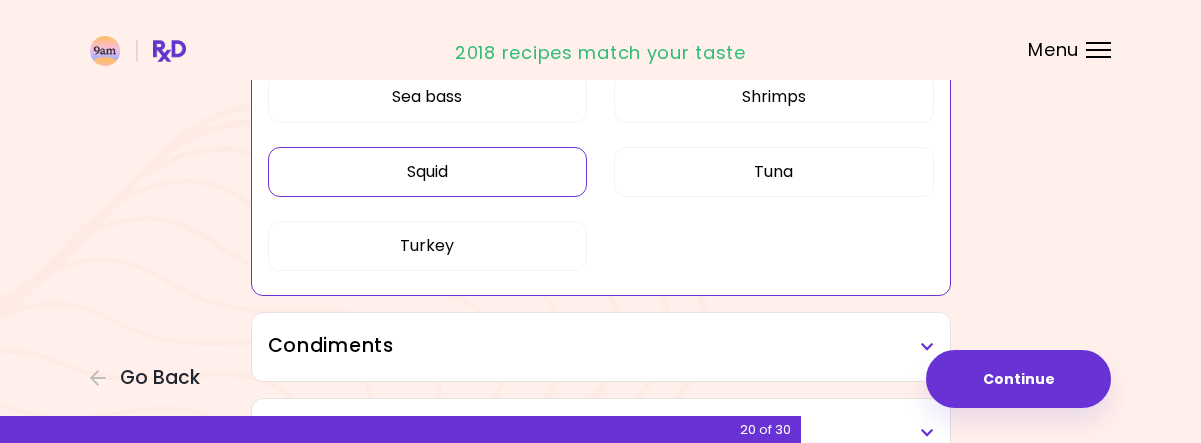 scroll, scrollTop: 821, scrollLeft: 0, axis: vertical 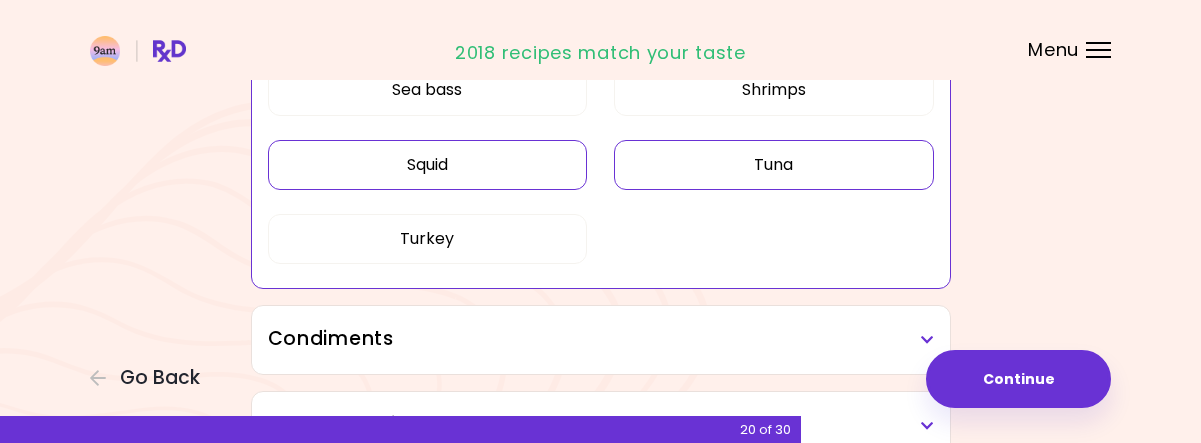 click on "Tuna" at bounding box center [774, 165] 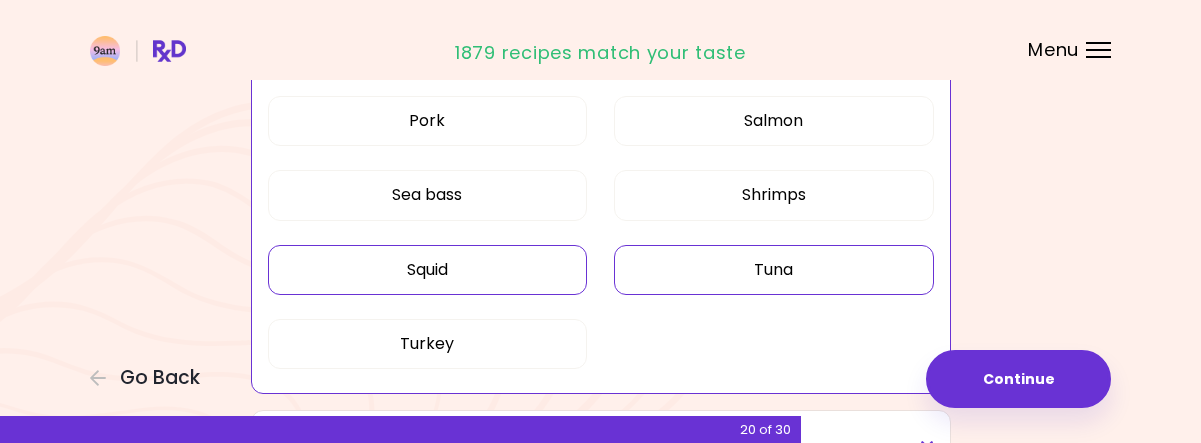 scroll, scrollTop: 745, scrollLeft: 0, axis: vertical 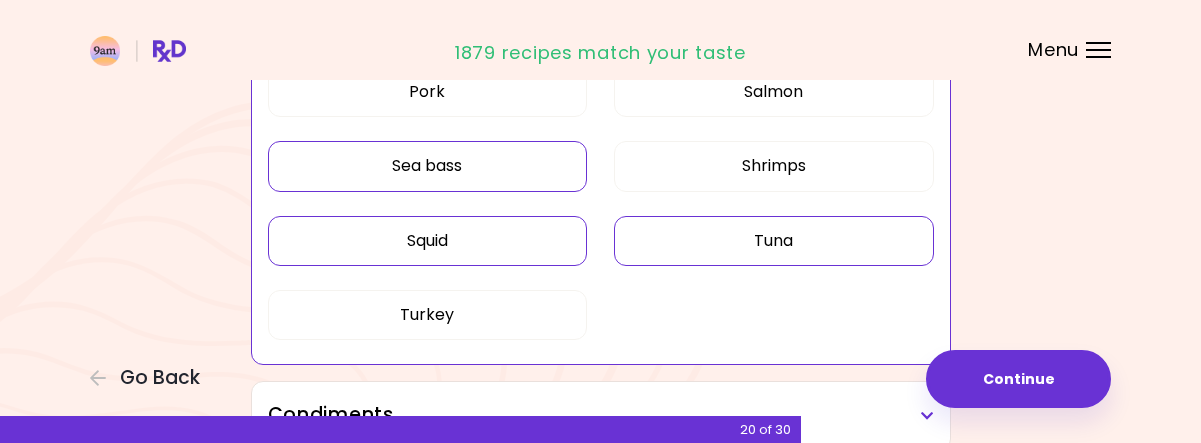 click on "Sea bass" at bounding box center [428, 166] 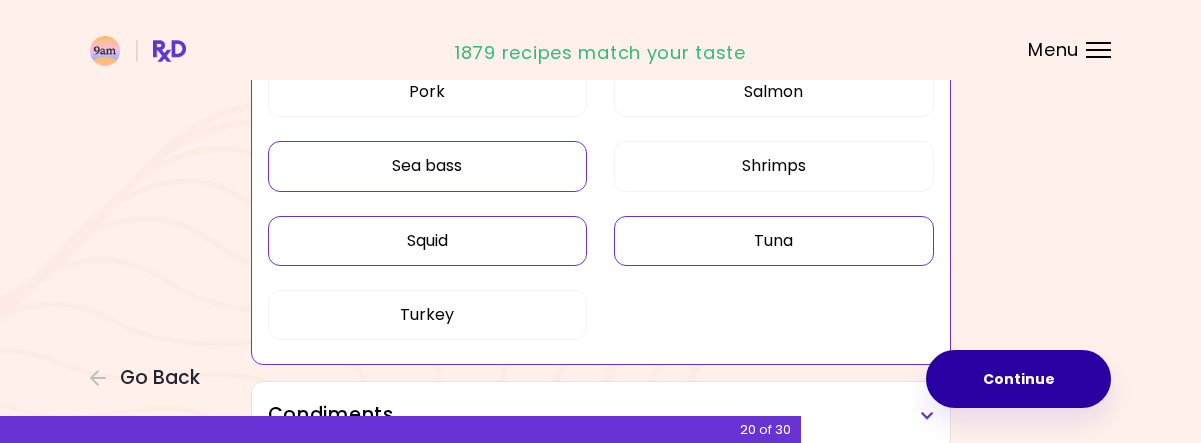 click on "Continue" at bounding box center (1018, 379) 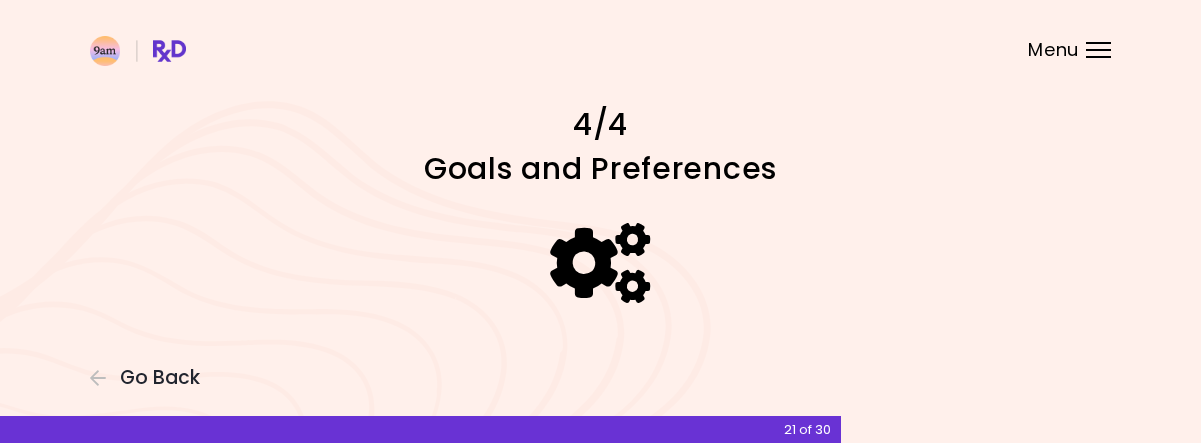 scroll, scrollTop: 0, scrollLeft: 0, axis: both 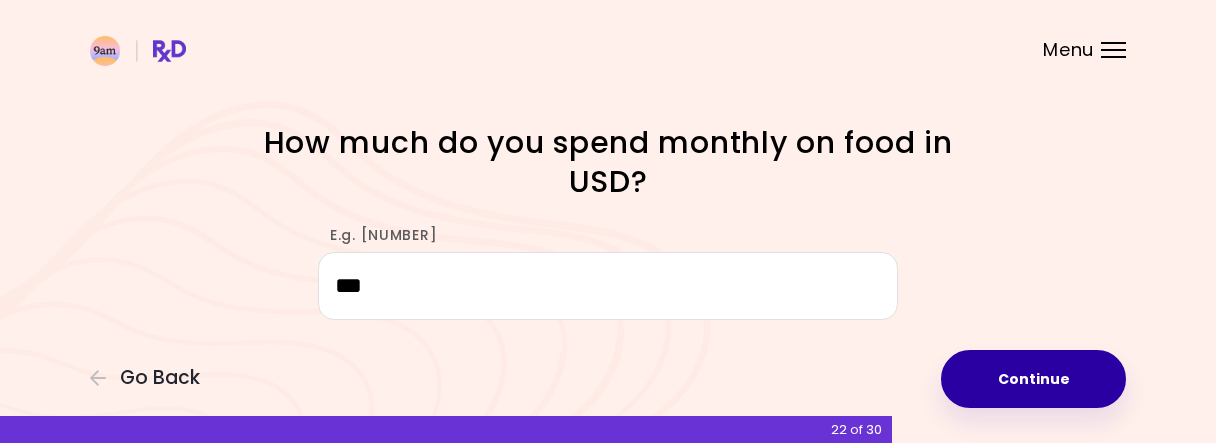 type on "***" 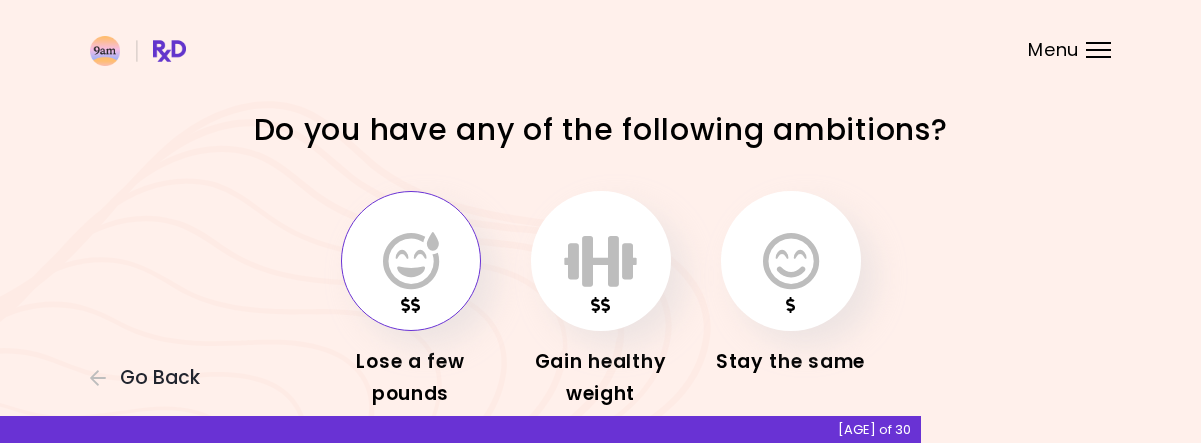 click at bounding box center [411, 261] 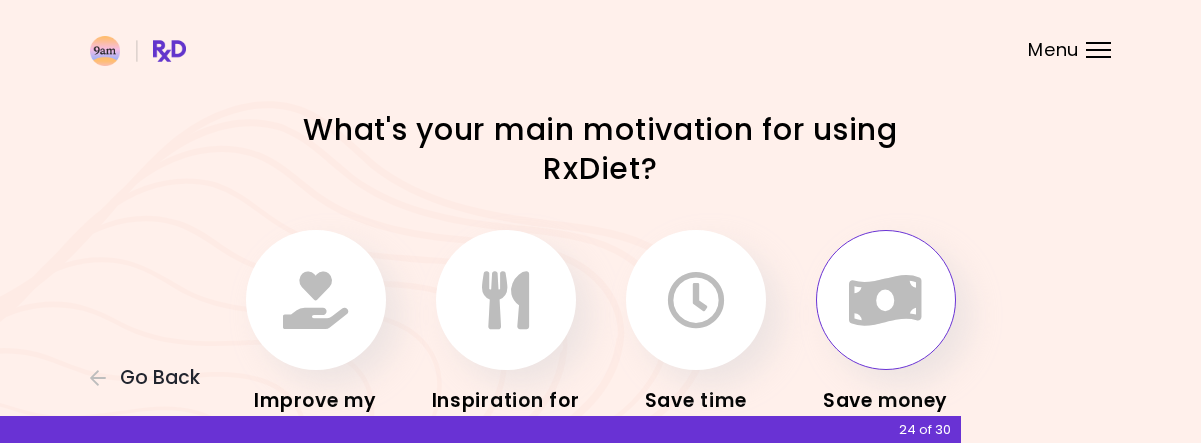 click at bounding box center (885, 300) 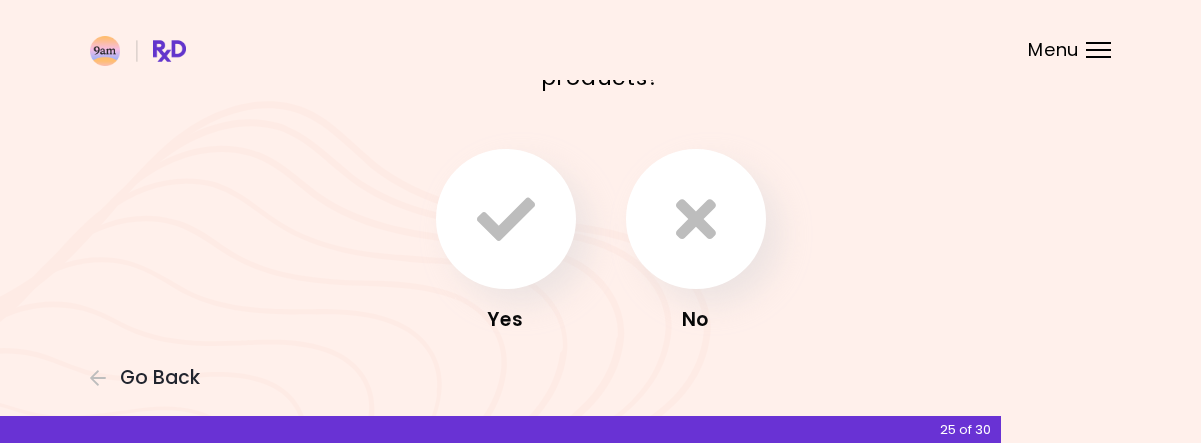 scroll, scrollTop: 218, scrollLeft: 0, axis: vertical 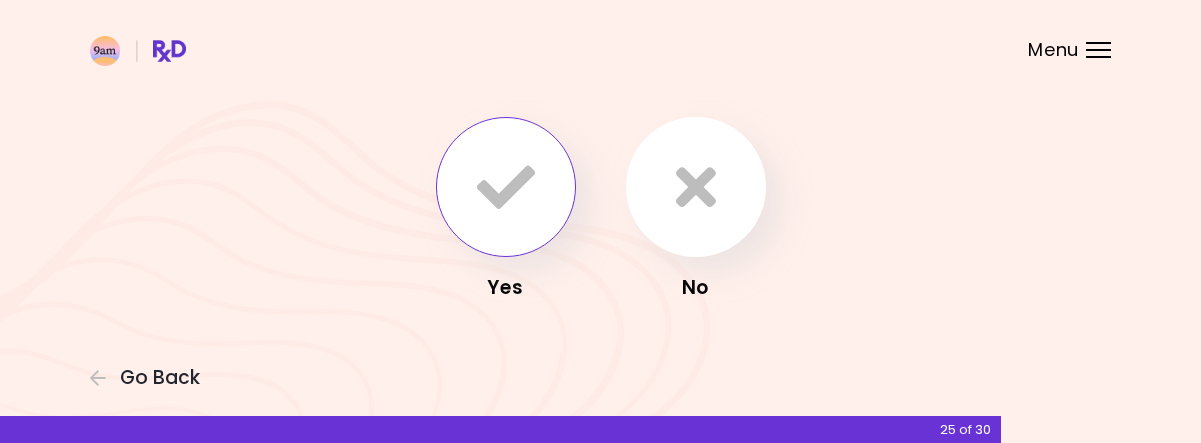 click at bounding box center [506, 187] 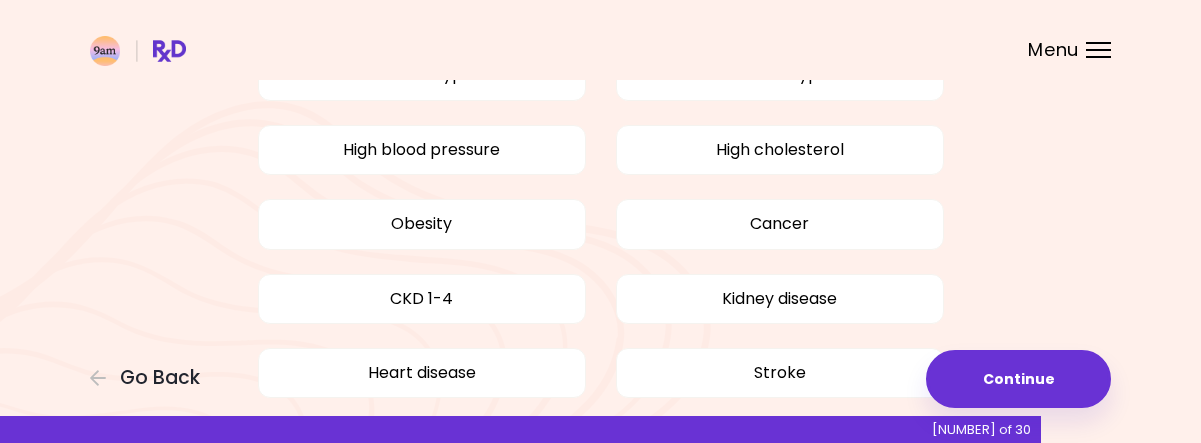 scroll, scrollTop: 0, scrollLeft: 0, axis: both 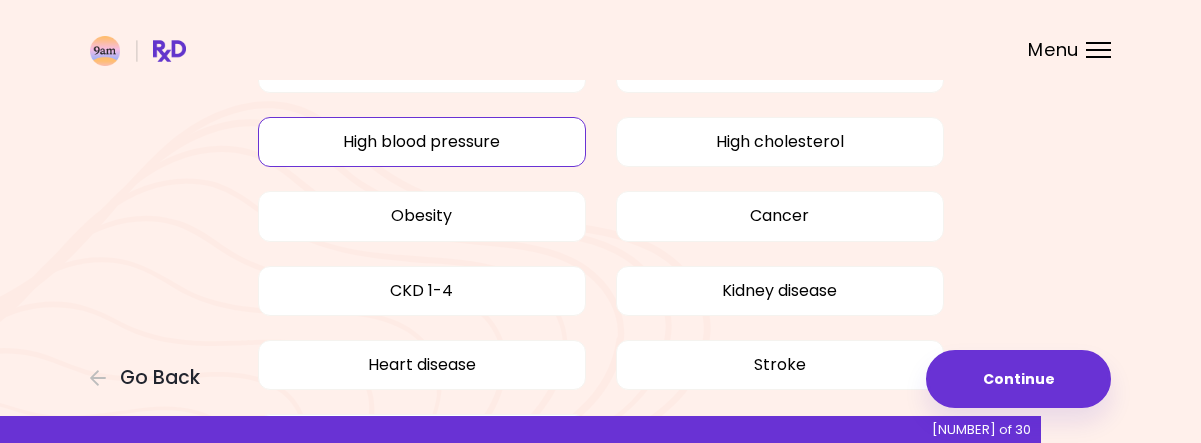 click on "High blood pressure" at bounding box center (422, 142) 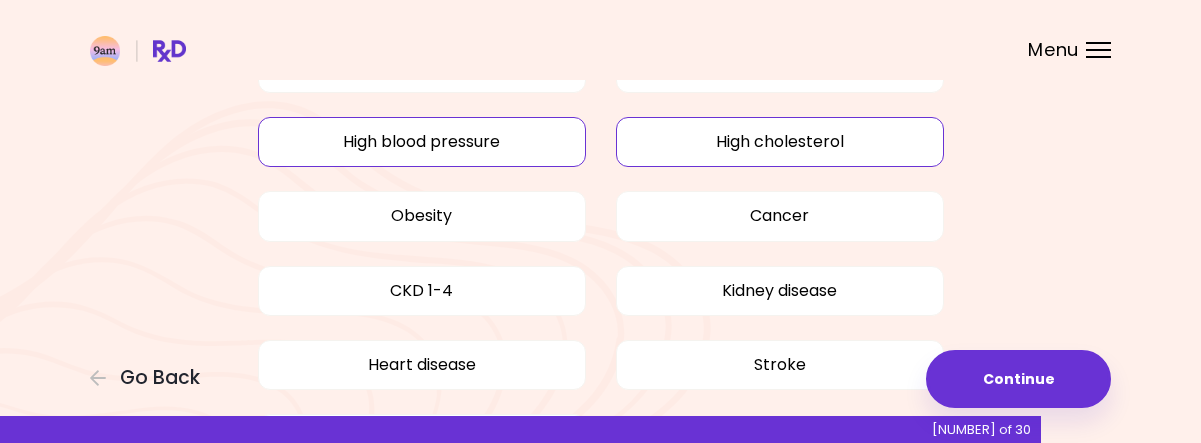 click on "High cholesterol" at bounding box center [780, 142] 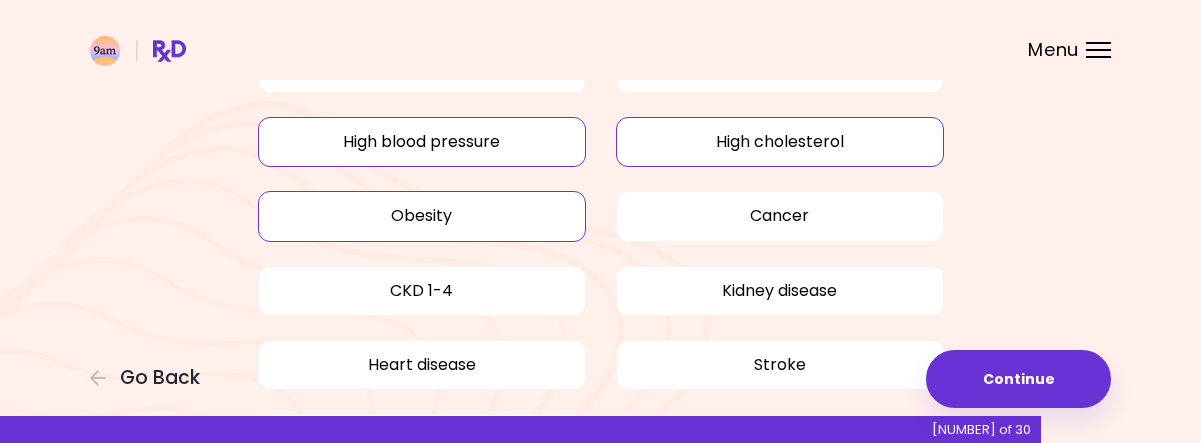 click on "Obesity" at bounding box center [422, 216] 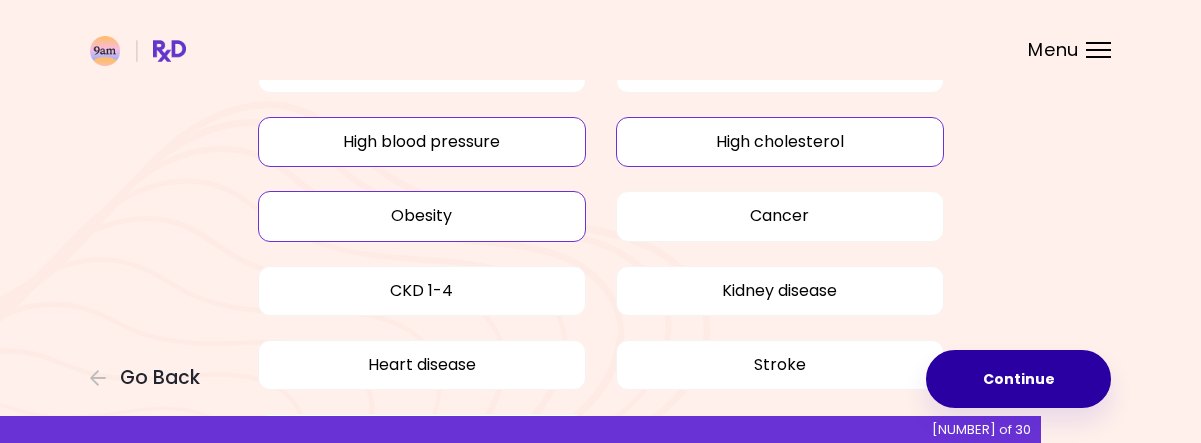 click on "Continue" at bounding box center (1018, 379) 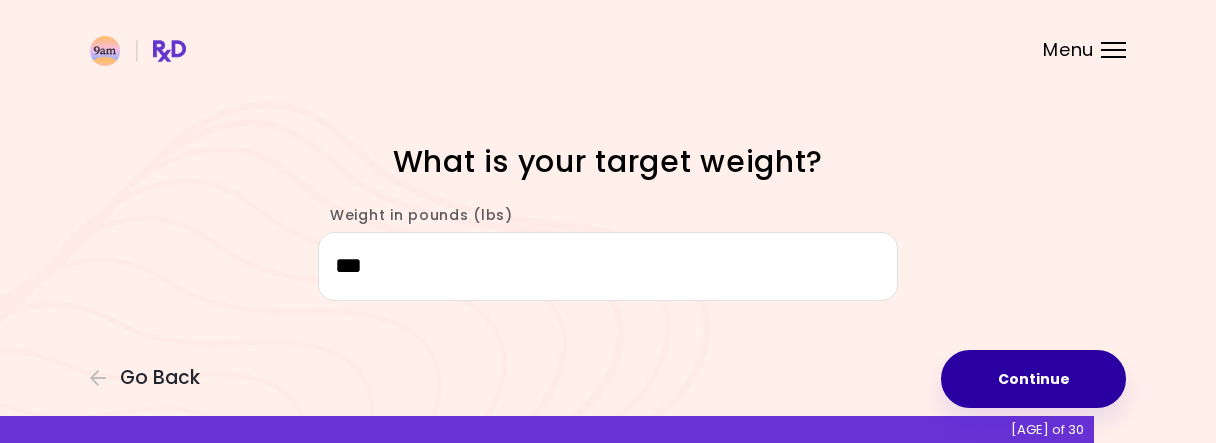 type on "***" 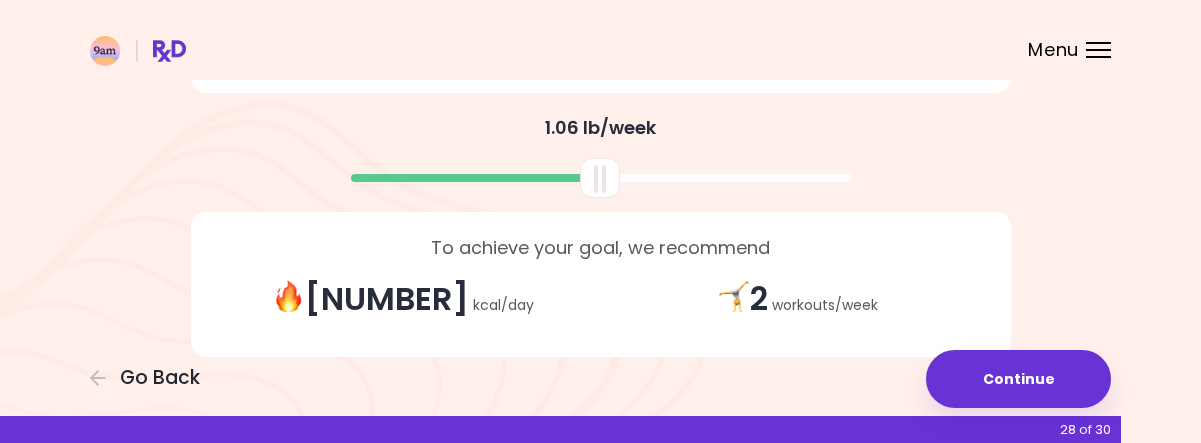 scroll, scrollTop: 591, scrollLeft: 0, axis: vertical 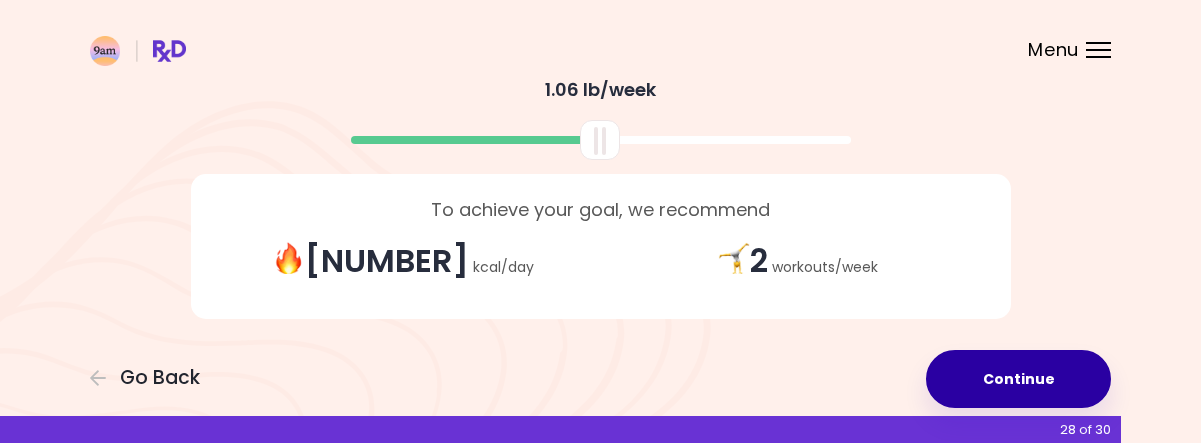 click on "Continue" at bounding box center (1018, 379) 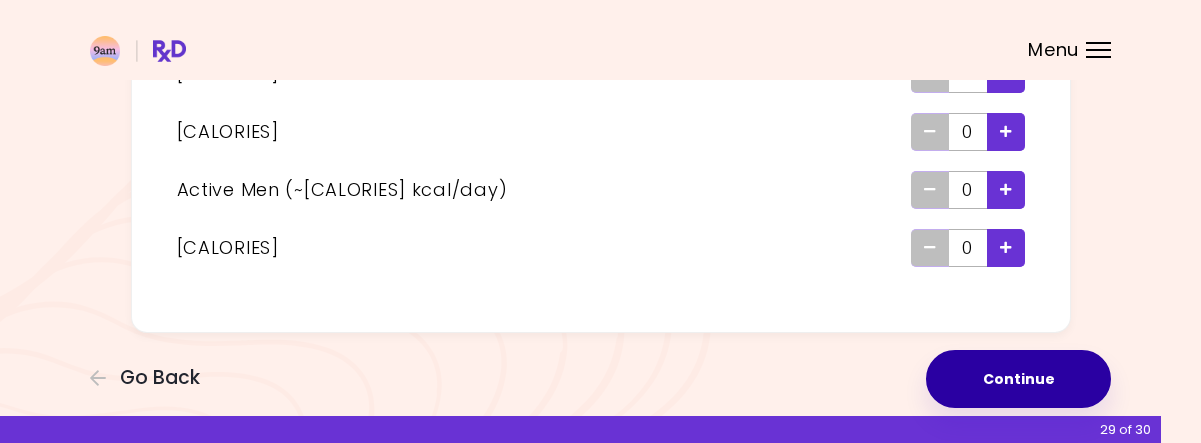 scroll, scrollTop: 0, scrollLeft: 0, axis: both 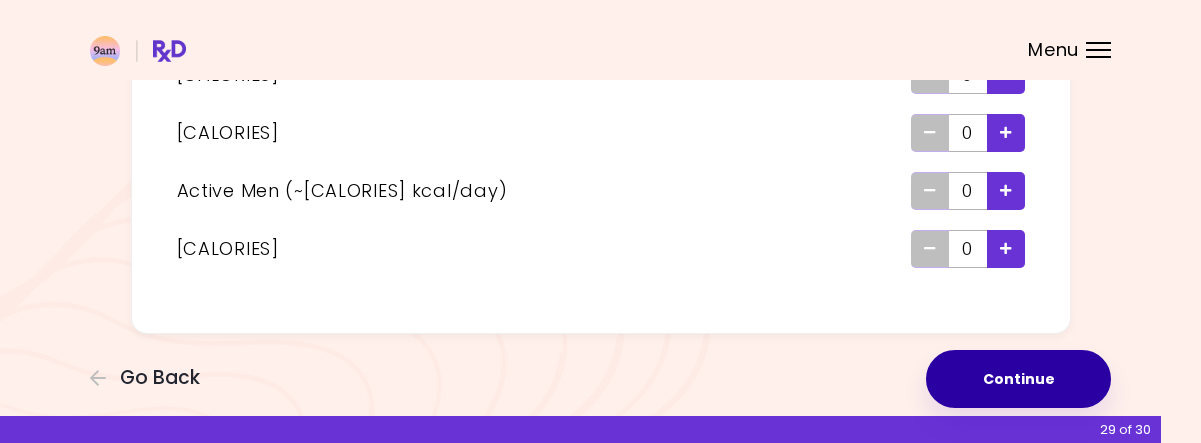 click on "Continue" at bounding box center (1018, 379) 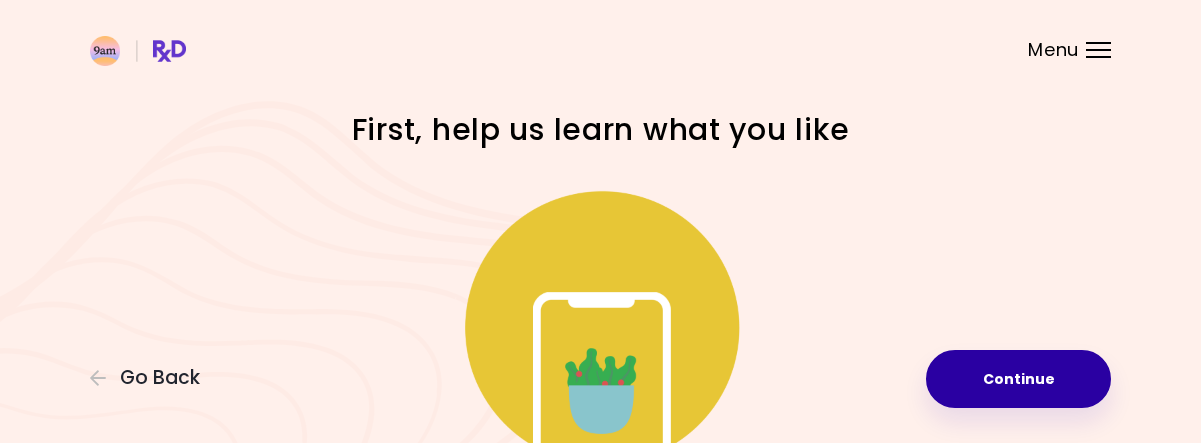 click on "Continue" at bounding box center (1018, 379) 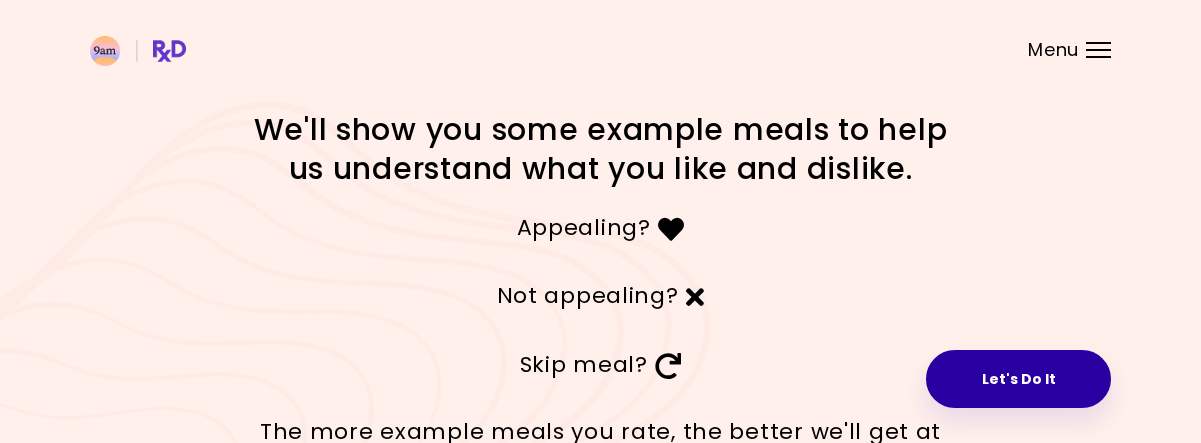click on "Let's Do It" at bounding box center [1018, 379] 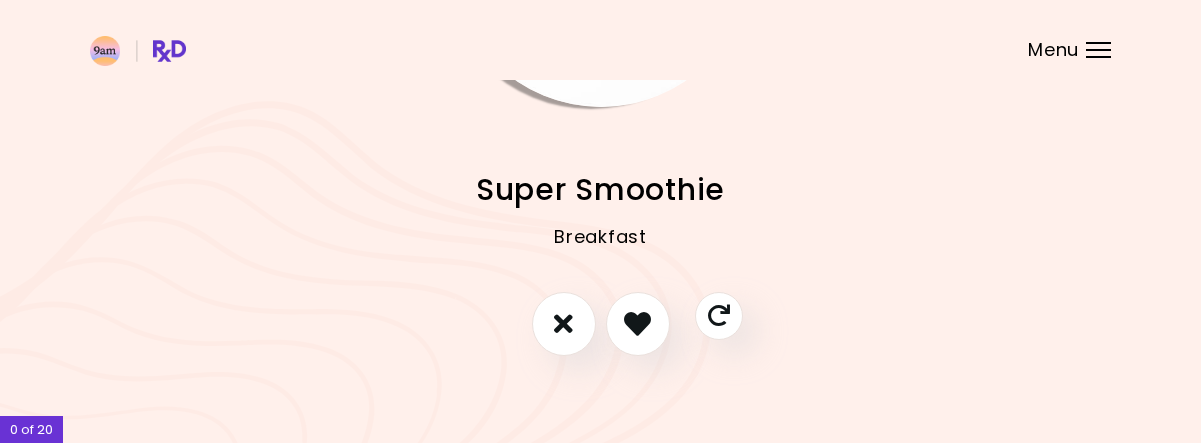 scroll, scrollTop: 295, scrollLeft: 0, axis: vertical 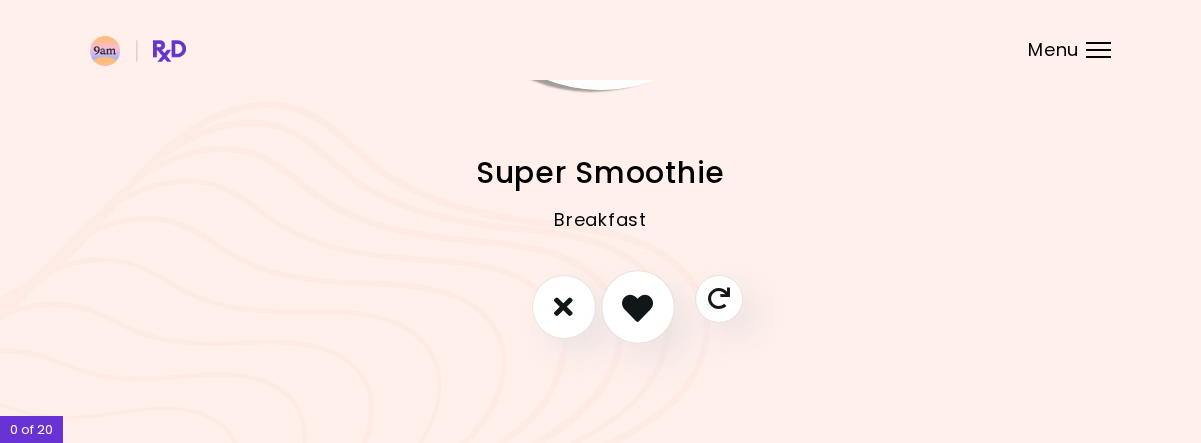 click at bounding box center [637, 306] 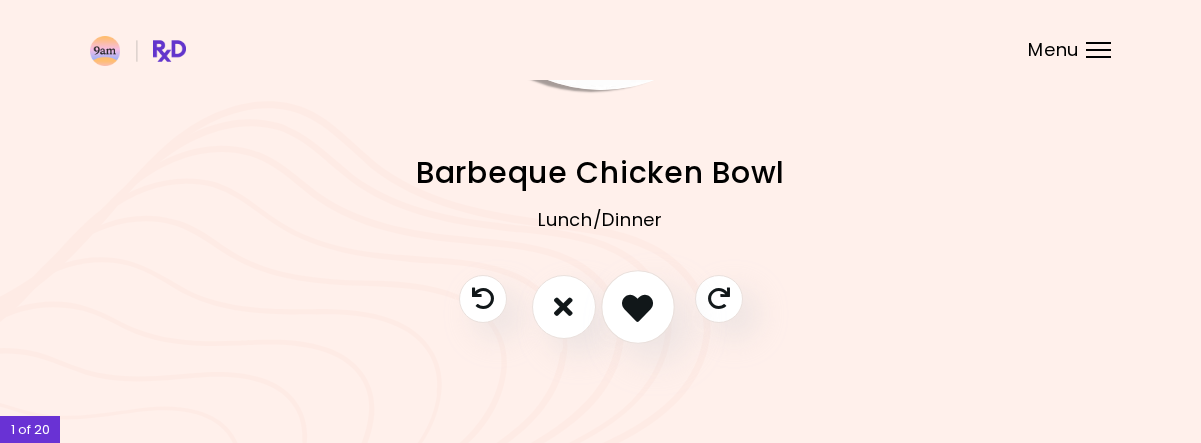 click at bounding box center (637, 306) 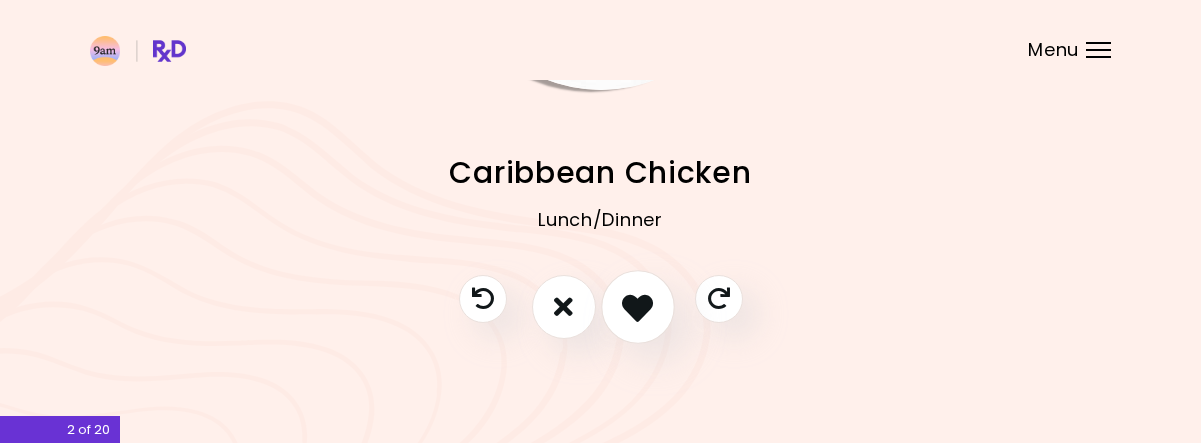 click at bounding box center [637, 306] 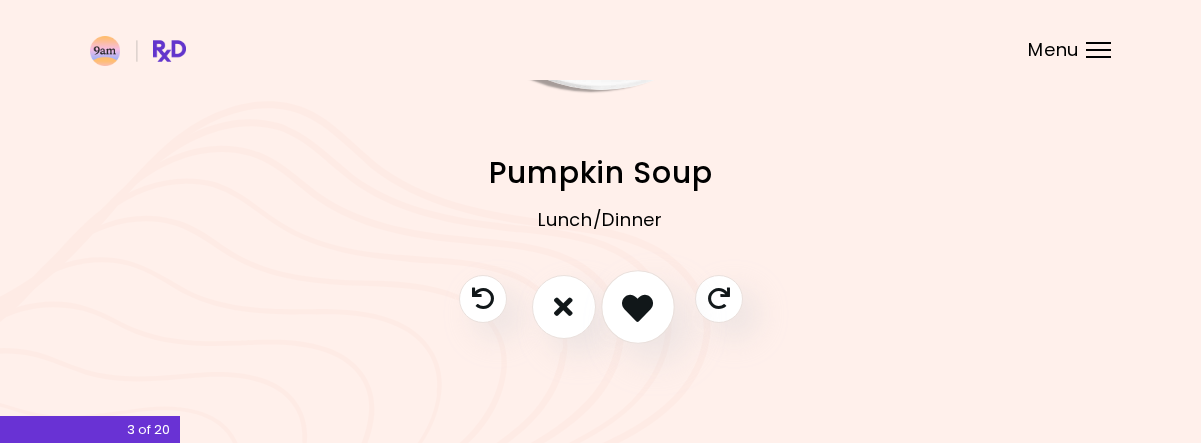 click at bounding box center [637, 306] 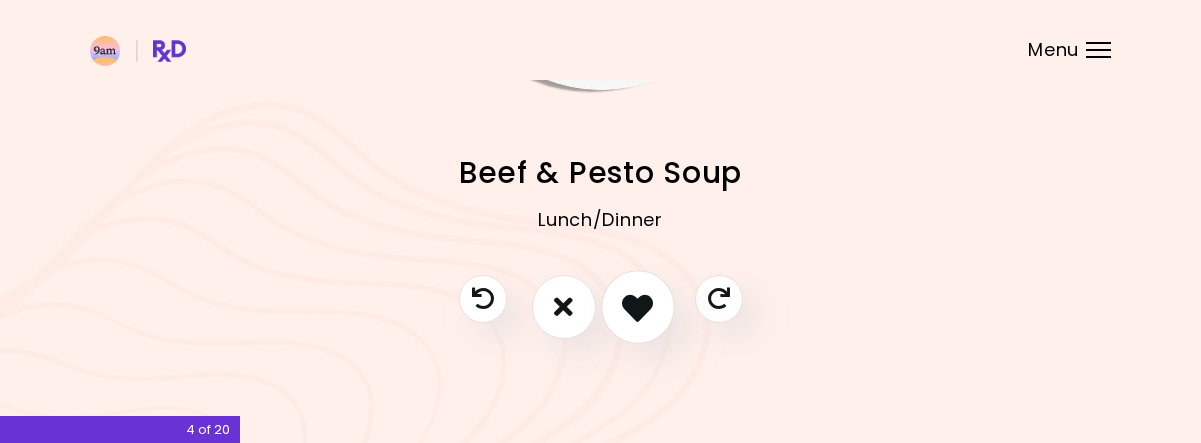 click at bounding box center [637, 306] 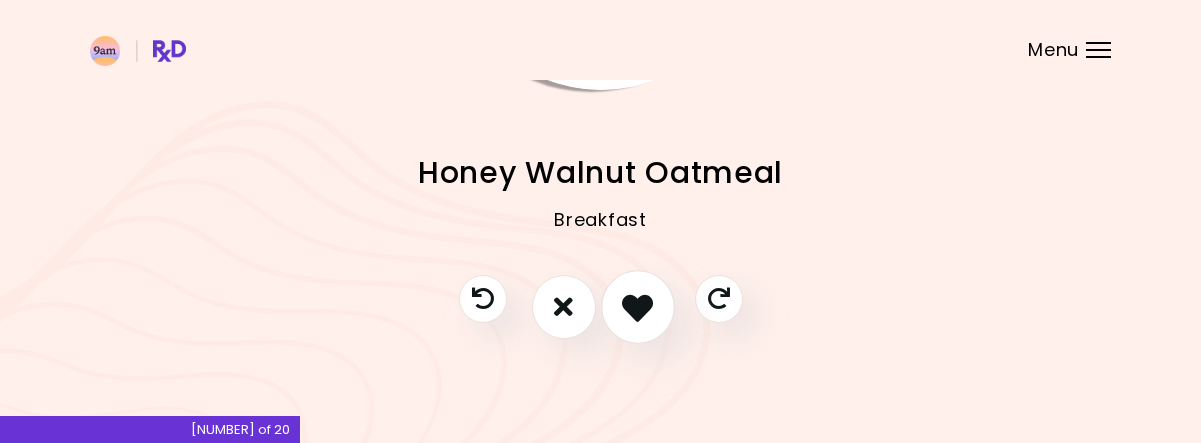 click at bounding box center [637, 306] 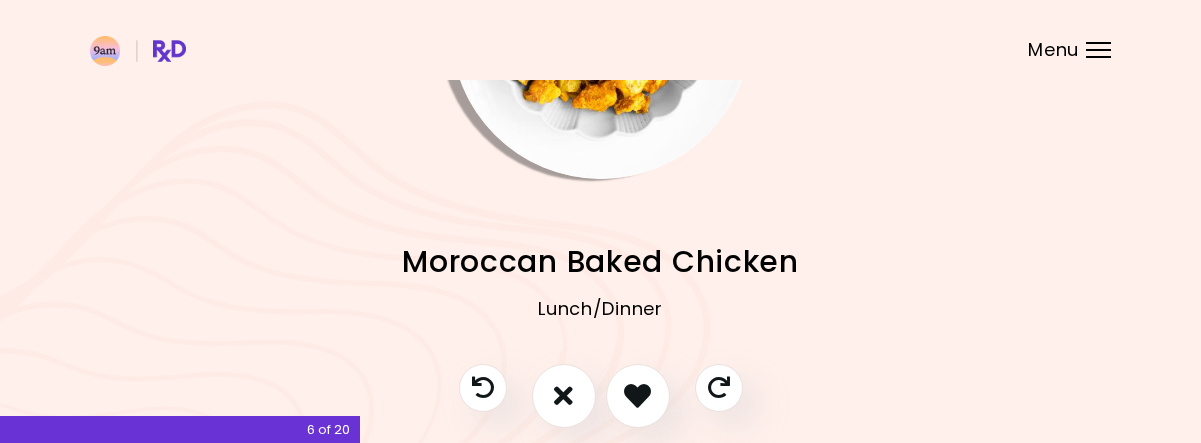 scroll, scrollTop: 210, scrollLeft: 0, axis: vertical 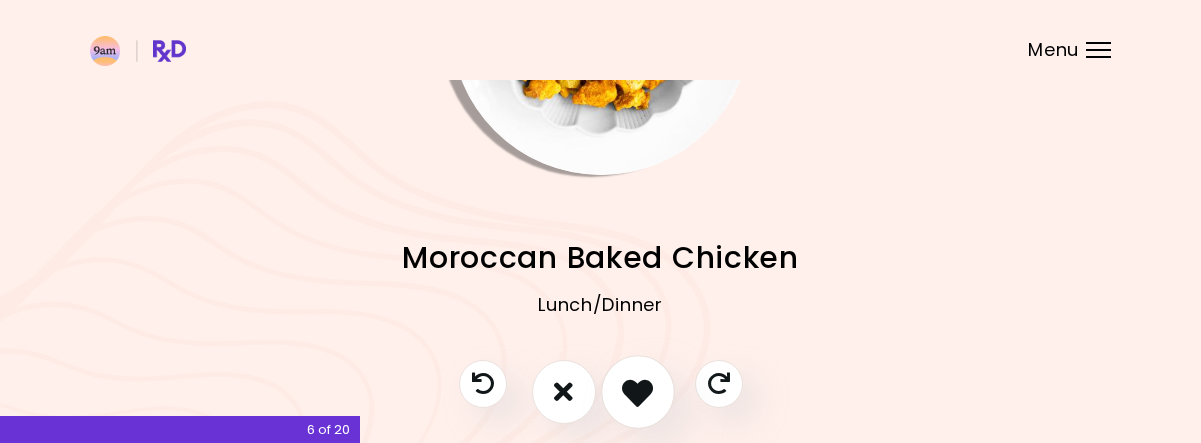 click at bounding box center (637, 391) 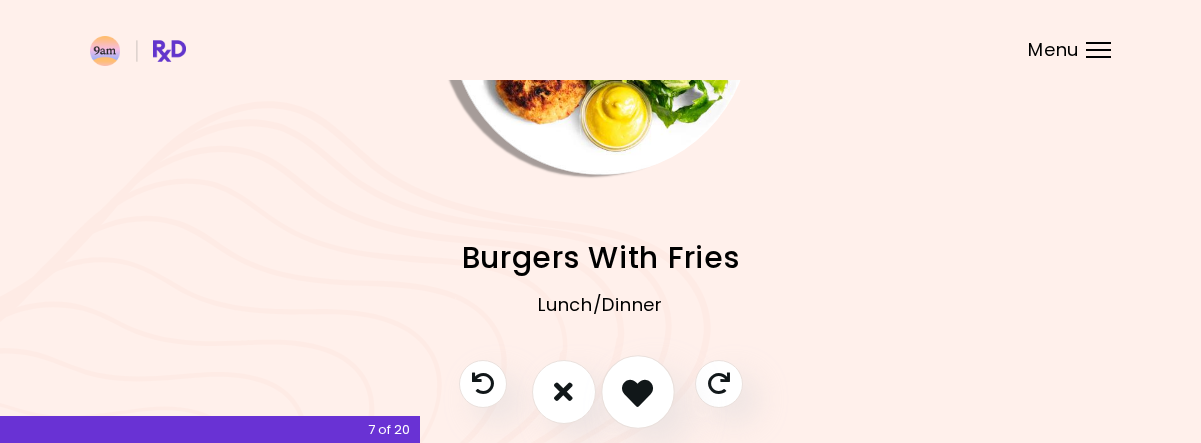 click at bounding box center [637, 391] 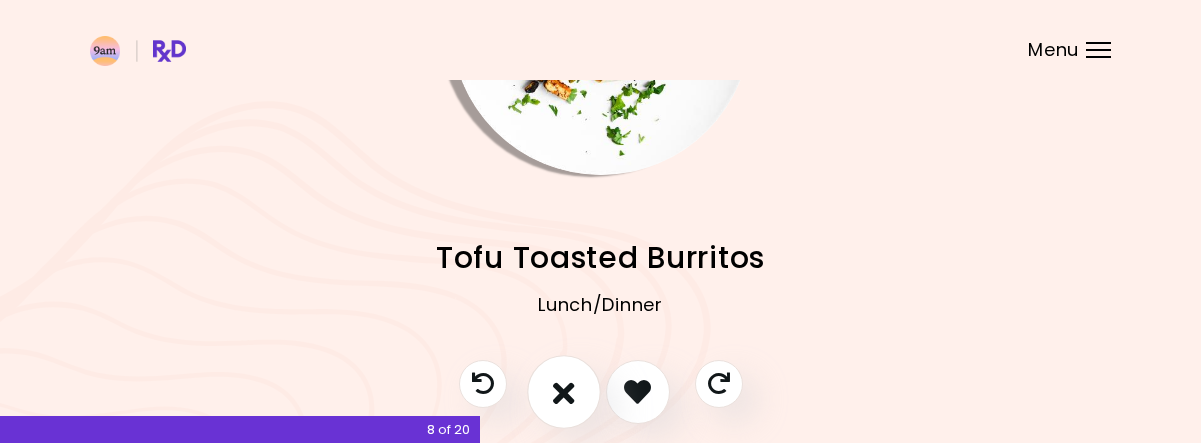 click at bounding box center (564, 392) 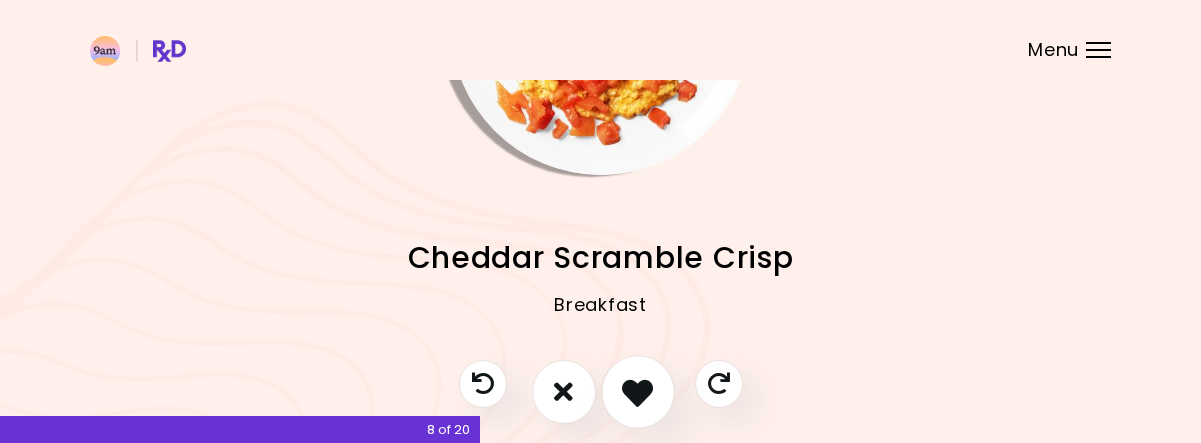 click at bounding box center (637, 391) 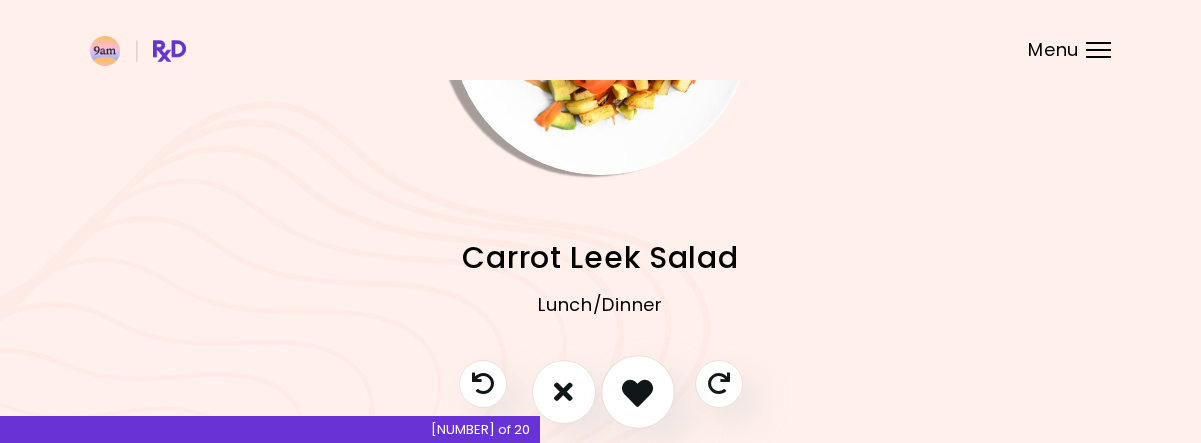 click at bounding box center [637, 391] 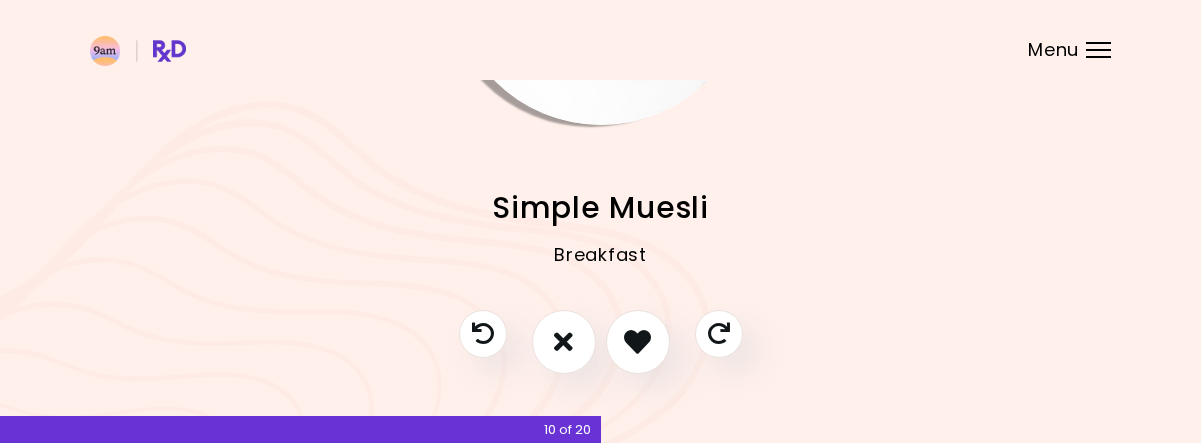 scroll, scrollTop: 289, scrollLeft: 0, axis: vertical 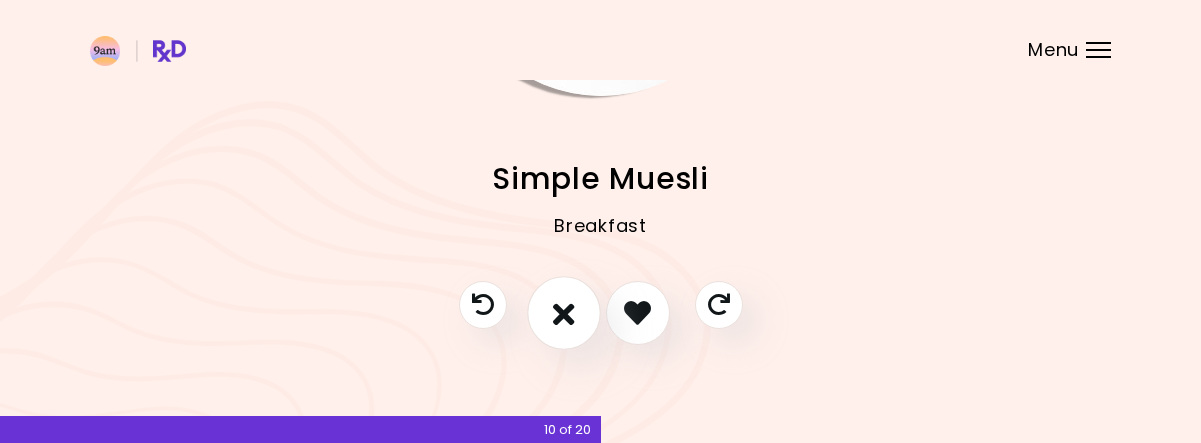 click at bounding box center (564, 312) 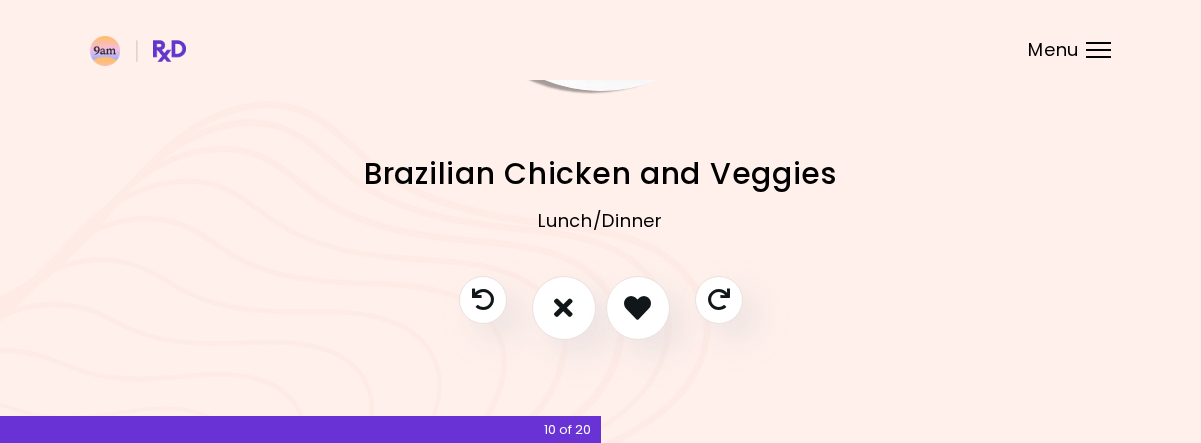 scroll, scrollTop: 295, scrollLeft: 0, axis: vertical 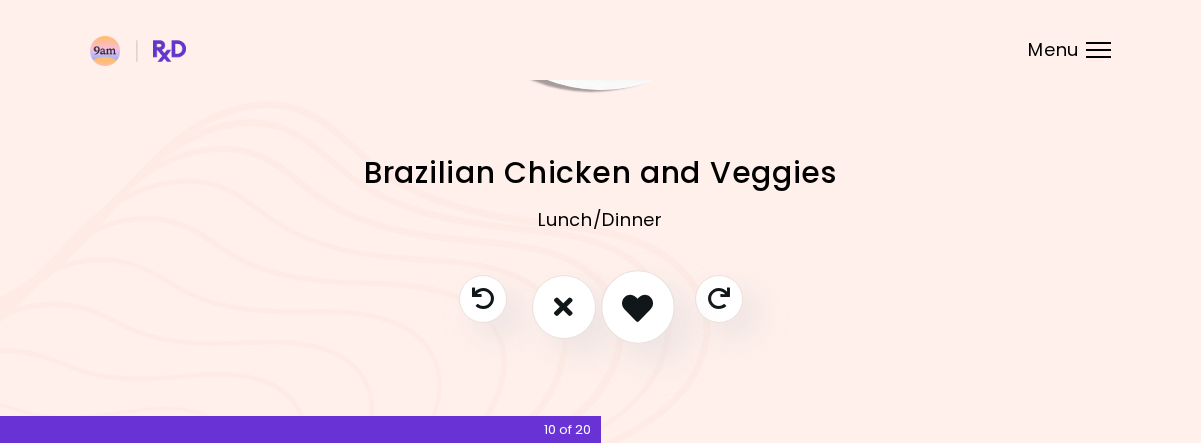 click at bounding box center [637, 306] 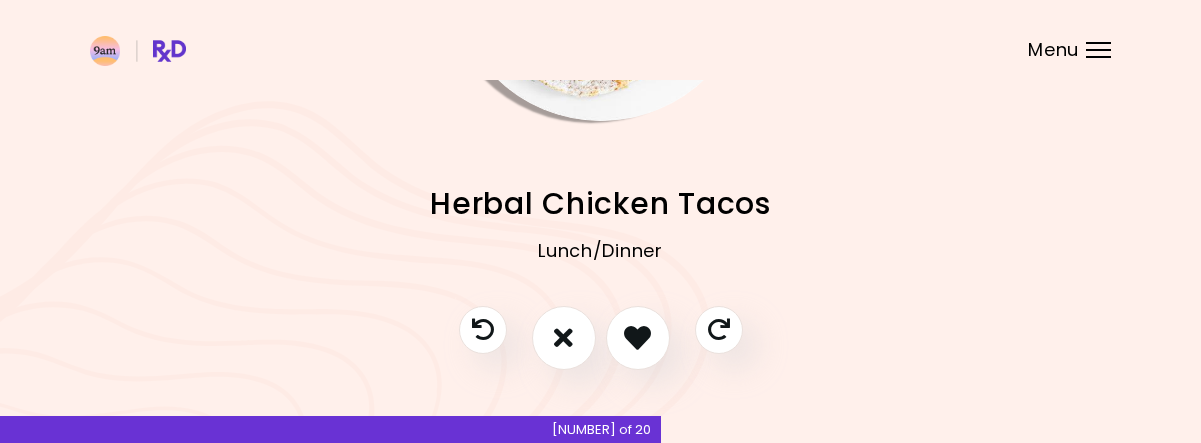 scroll, scrollTop: 286, scrollLeft: 0, axis: vertical 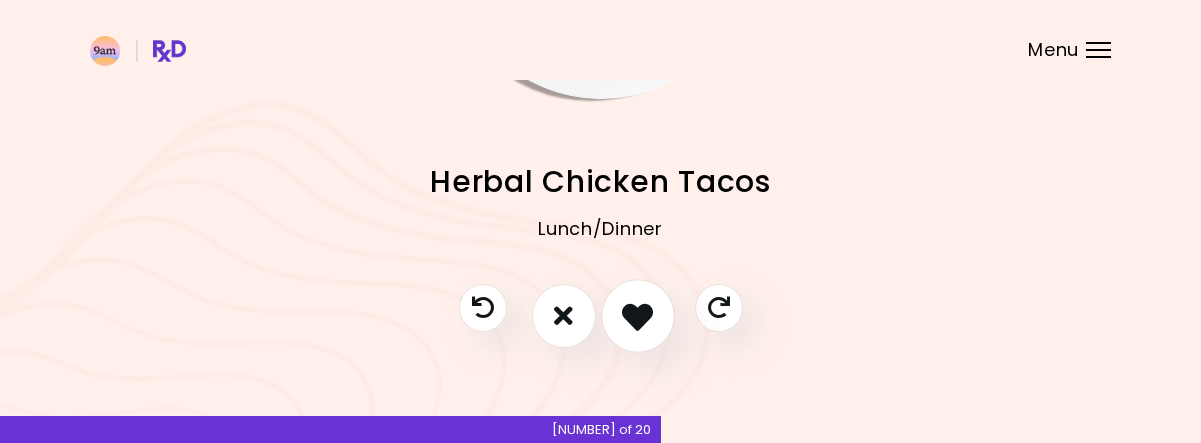 click at bounding box center (637, 315) 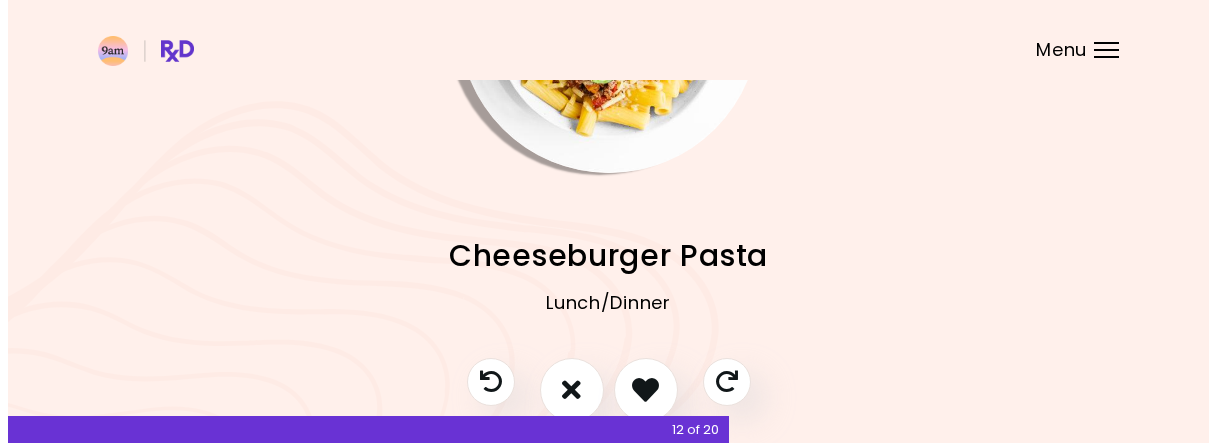 scroll, scrollTop: 203, scrollLeft: 0, axis: vertical 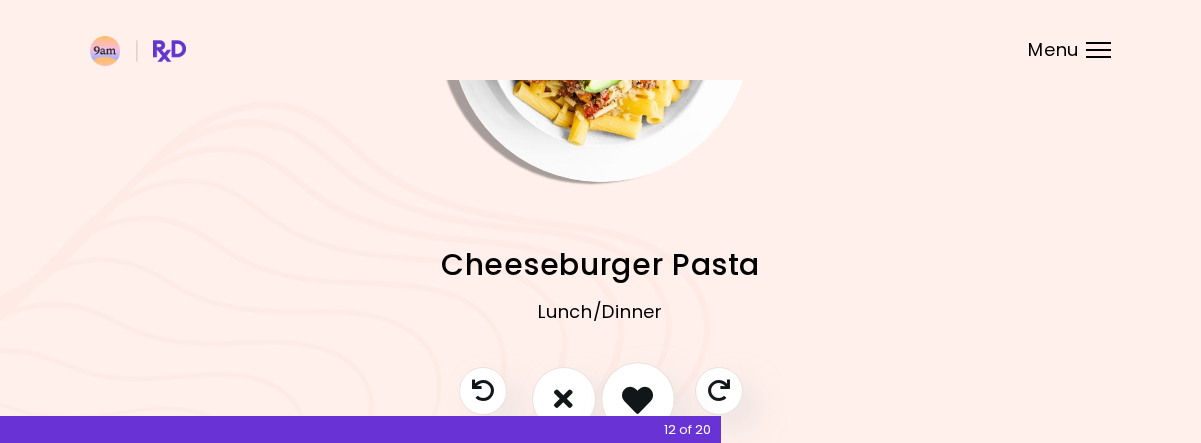 click at bounding box center (637, 398) 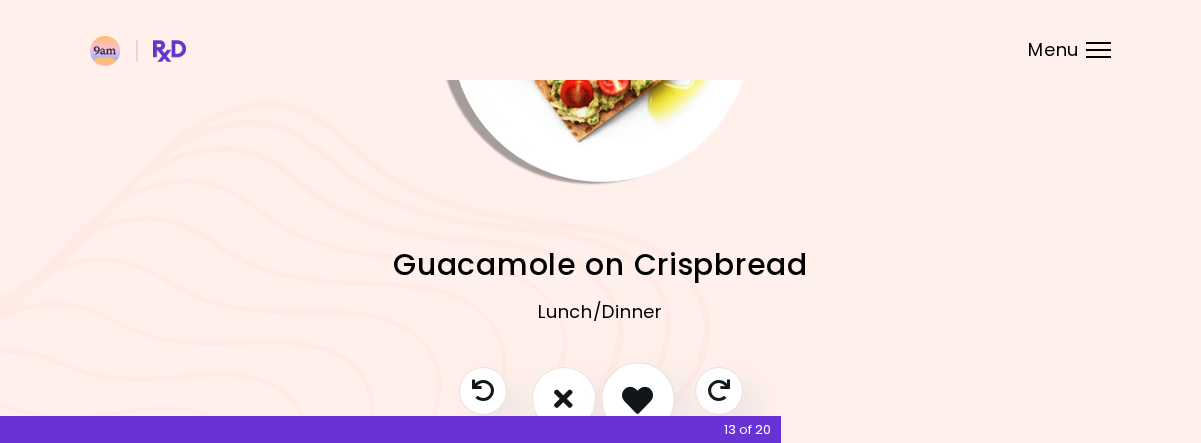 click at bounding box center (637, 398) 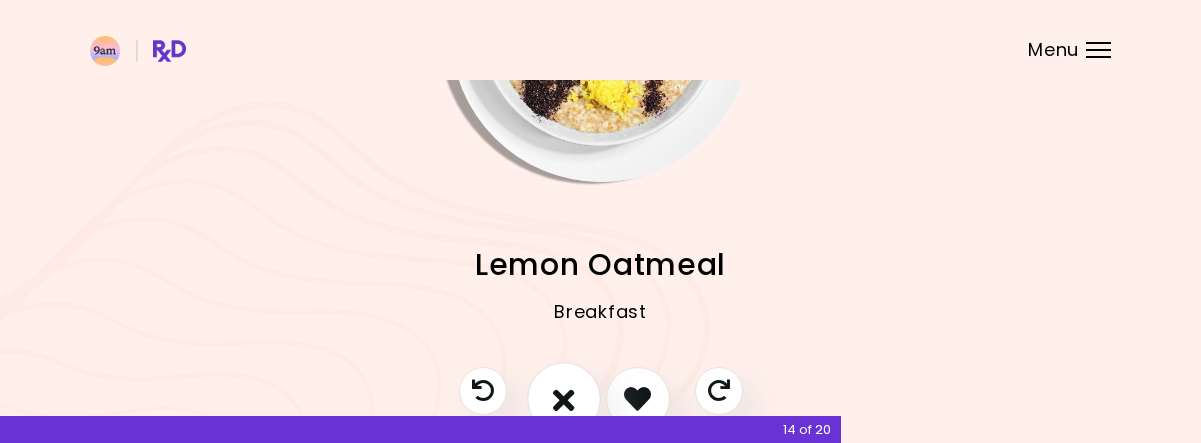 click at bounding box center [564, 398] 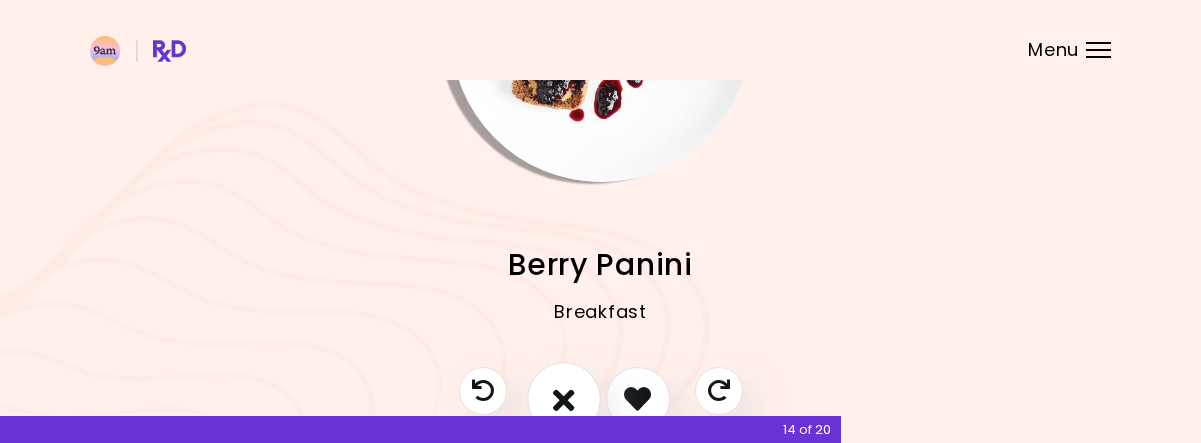 click at bounding box center [564, 398] 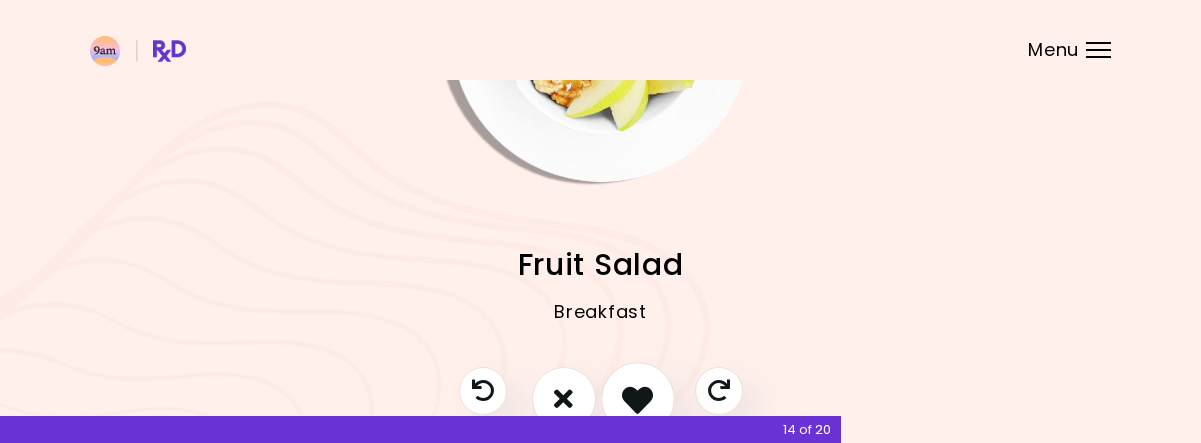click at bounding box center [637, 398] 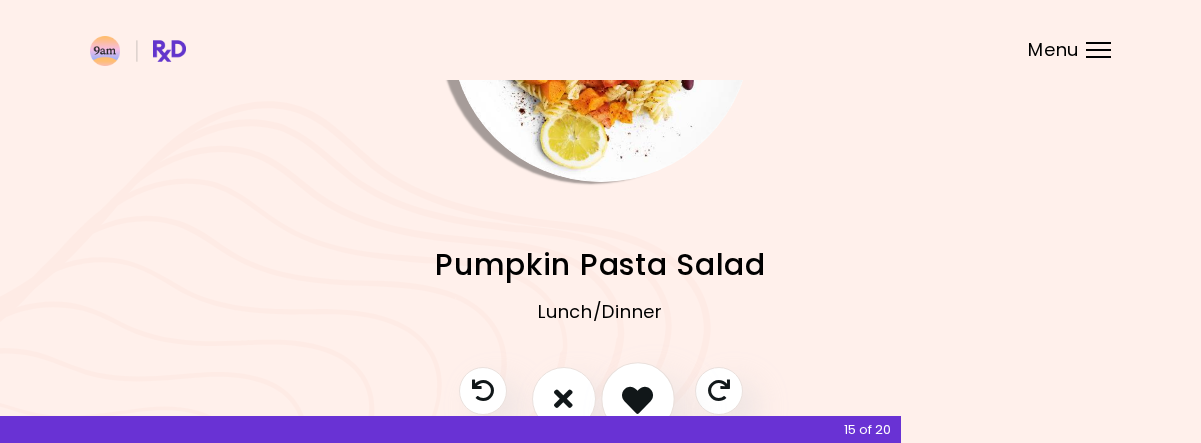 click at bounding box center [637, 398] 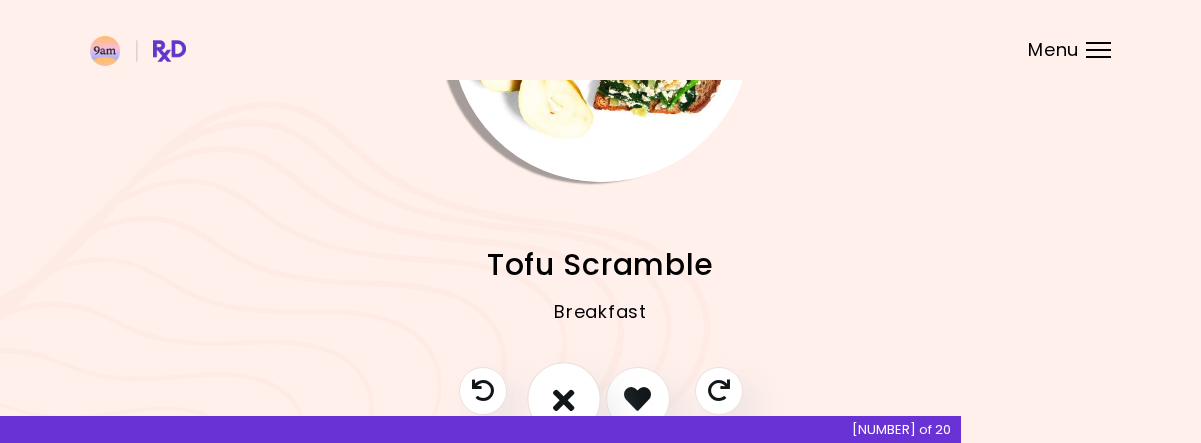click at bounding box center (564, 398) 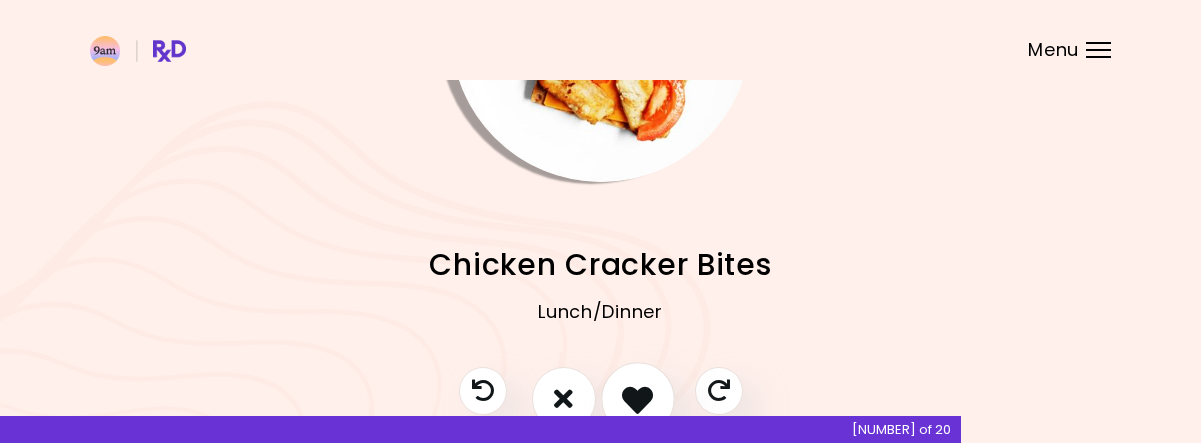 click at bounding box center (637, 398) 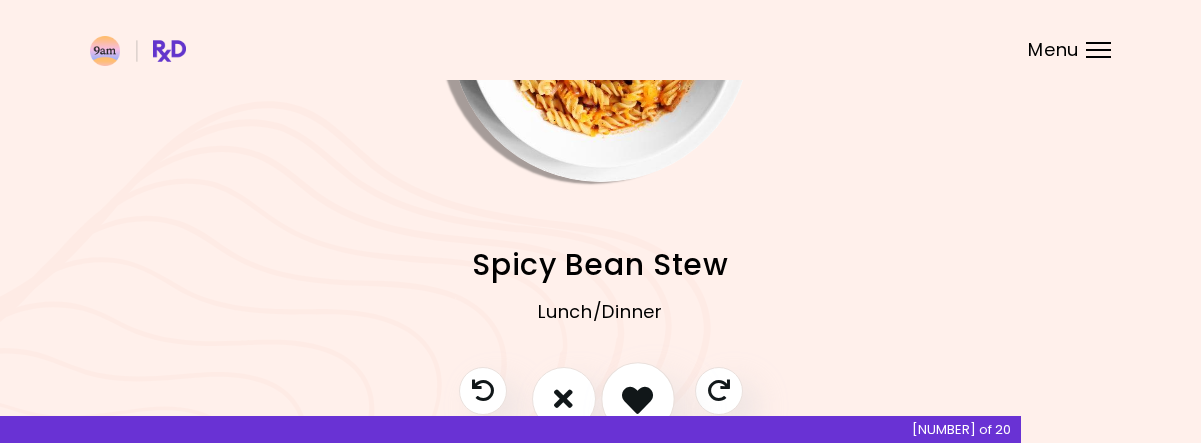 click at bounding box center (637, 398) 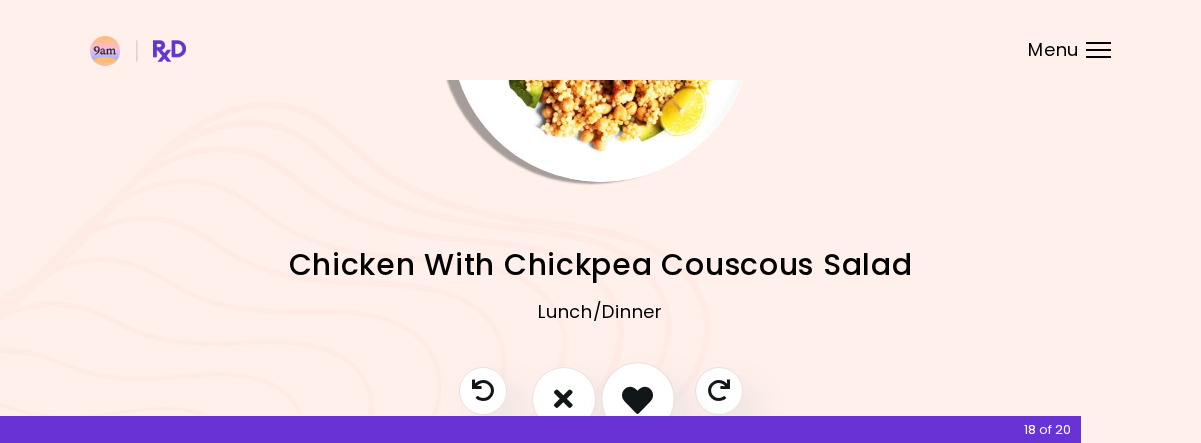 click at bounding box center (637, 398) 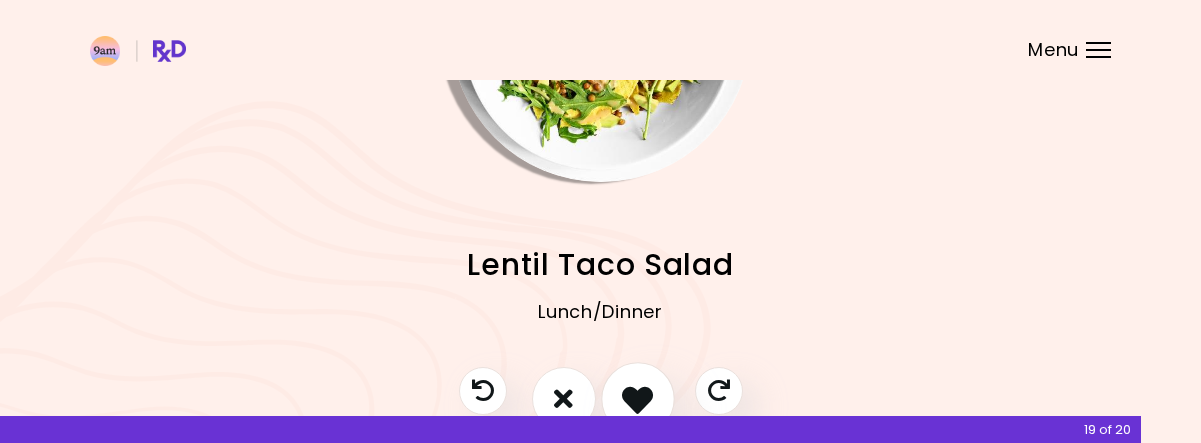 click at bounding box center (637, 398) 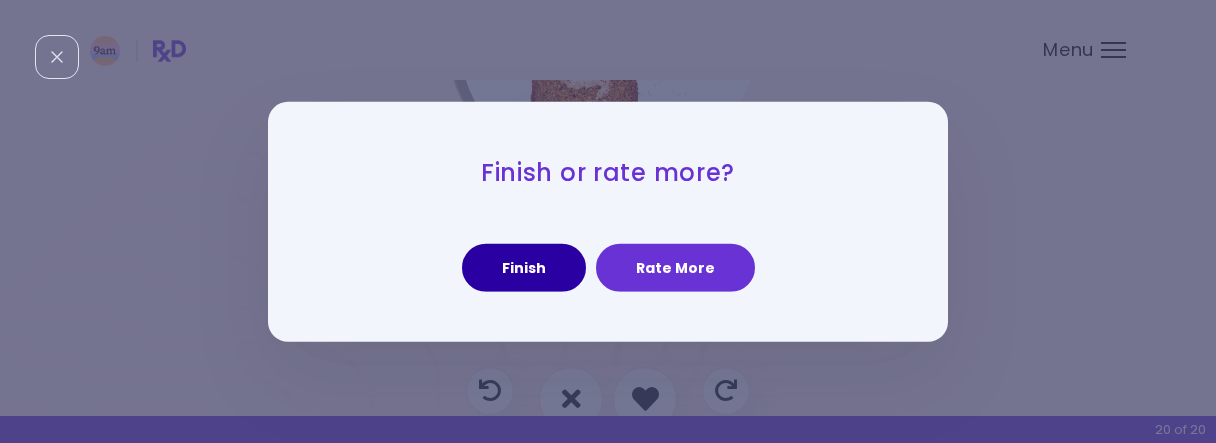 click on "Finish" at bounding box center (524, 268) 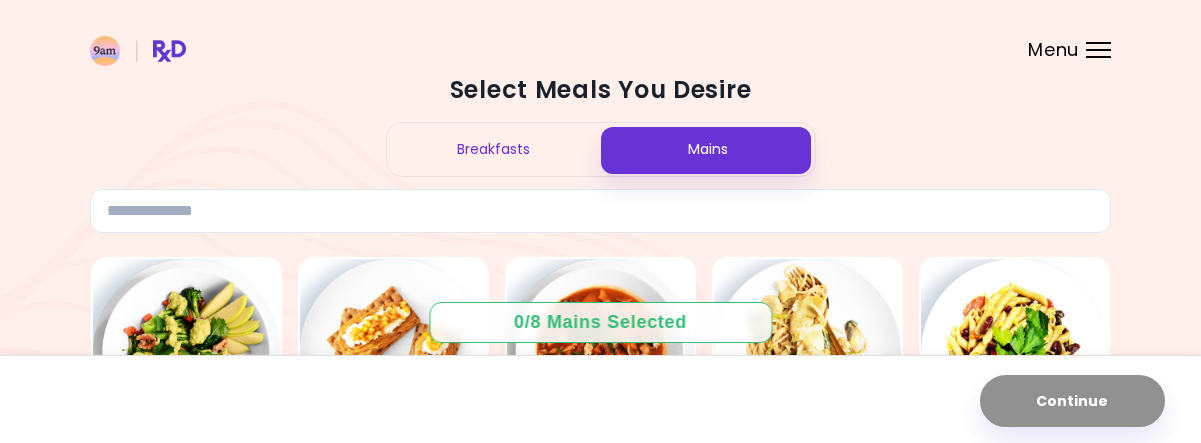 scroll, scrollTop: 0, scrollLeft: 0, axis: both 